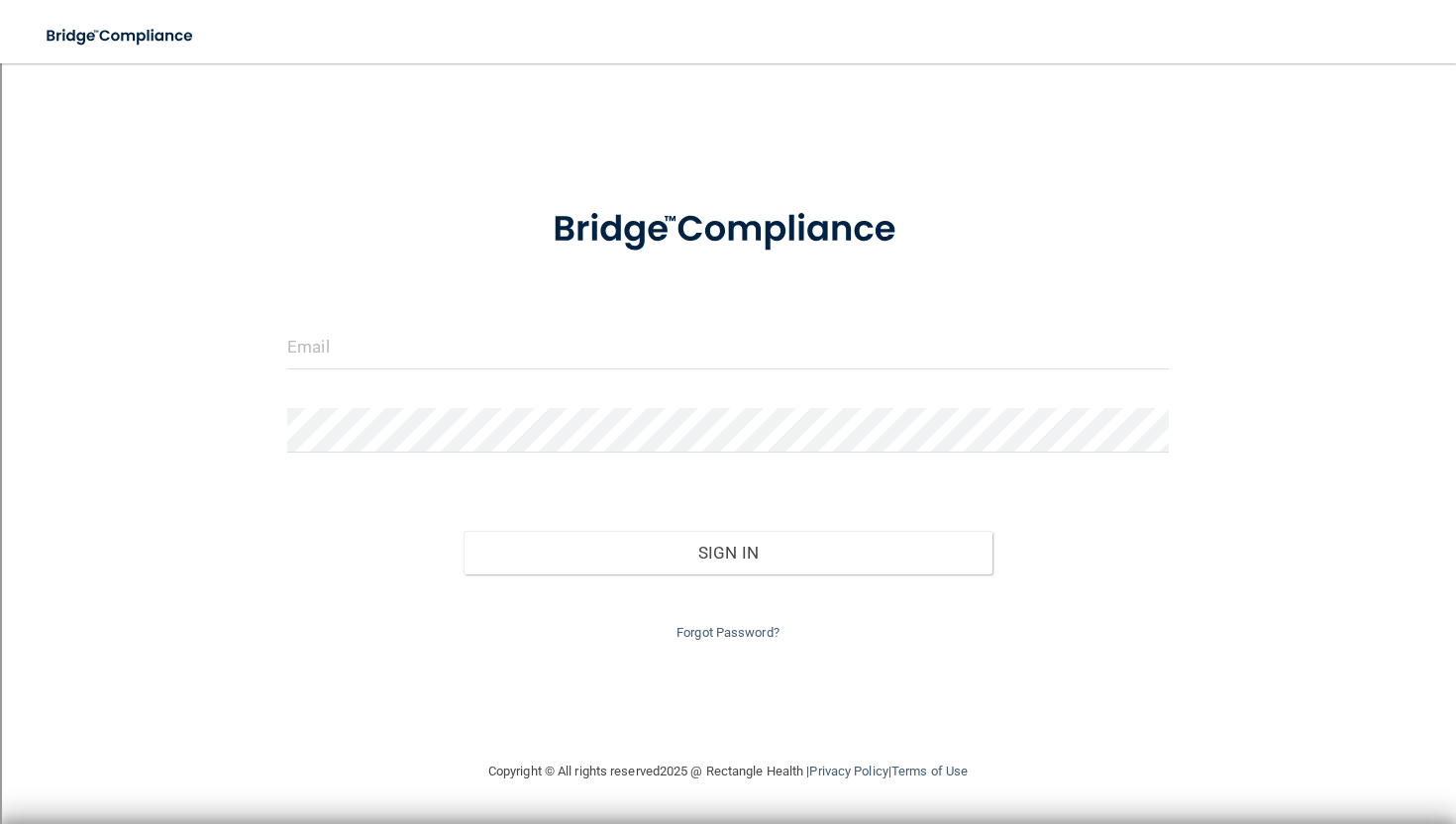 scroll, scrollTop: 0, scrollLeft: 0, axis: both 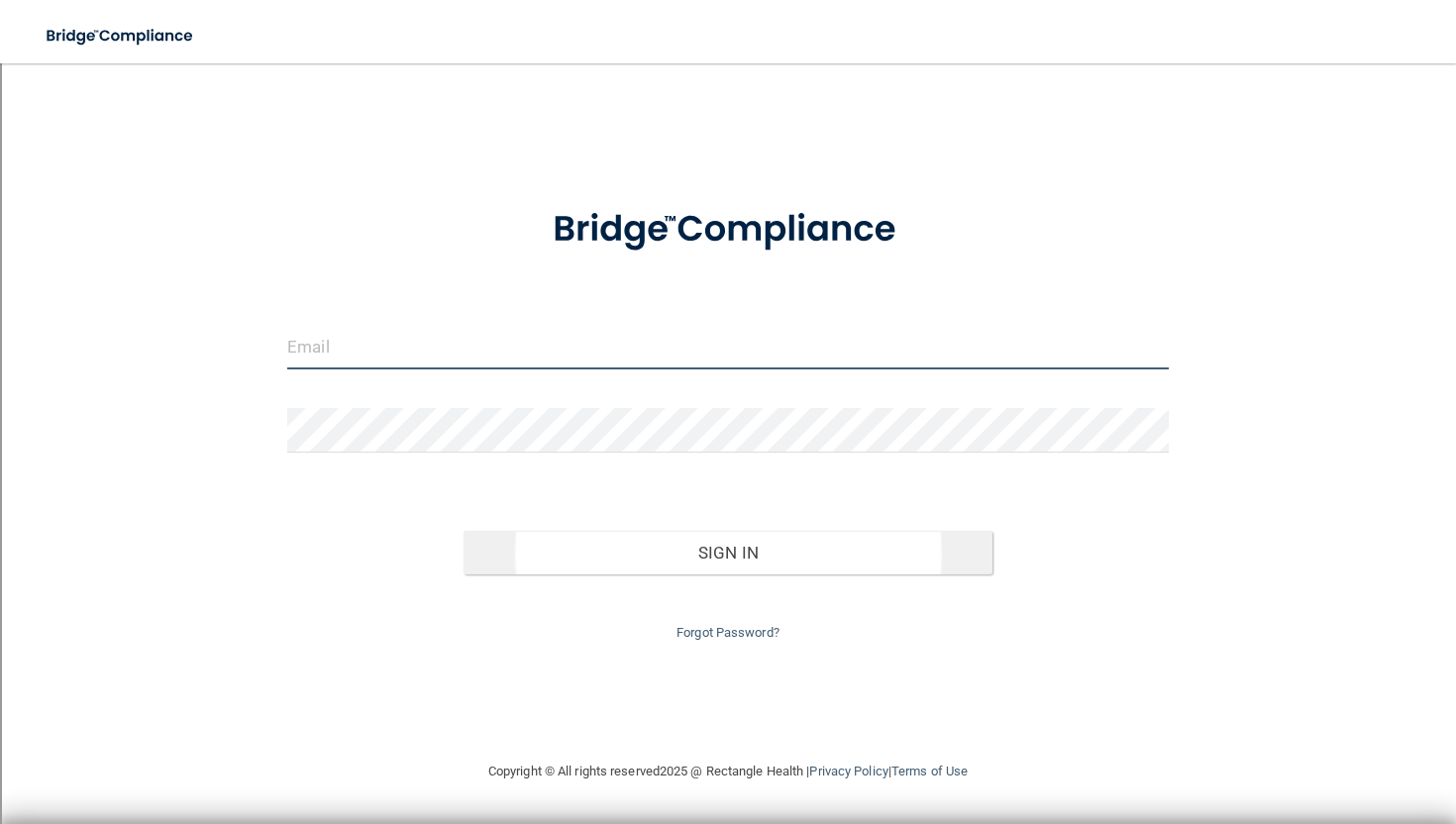type on "[EMAIL]" 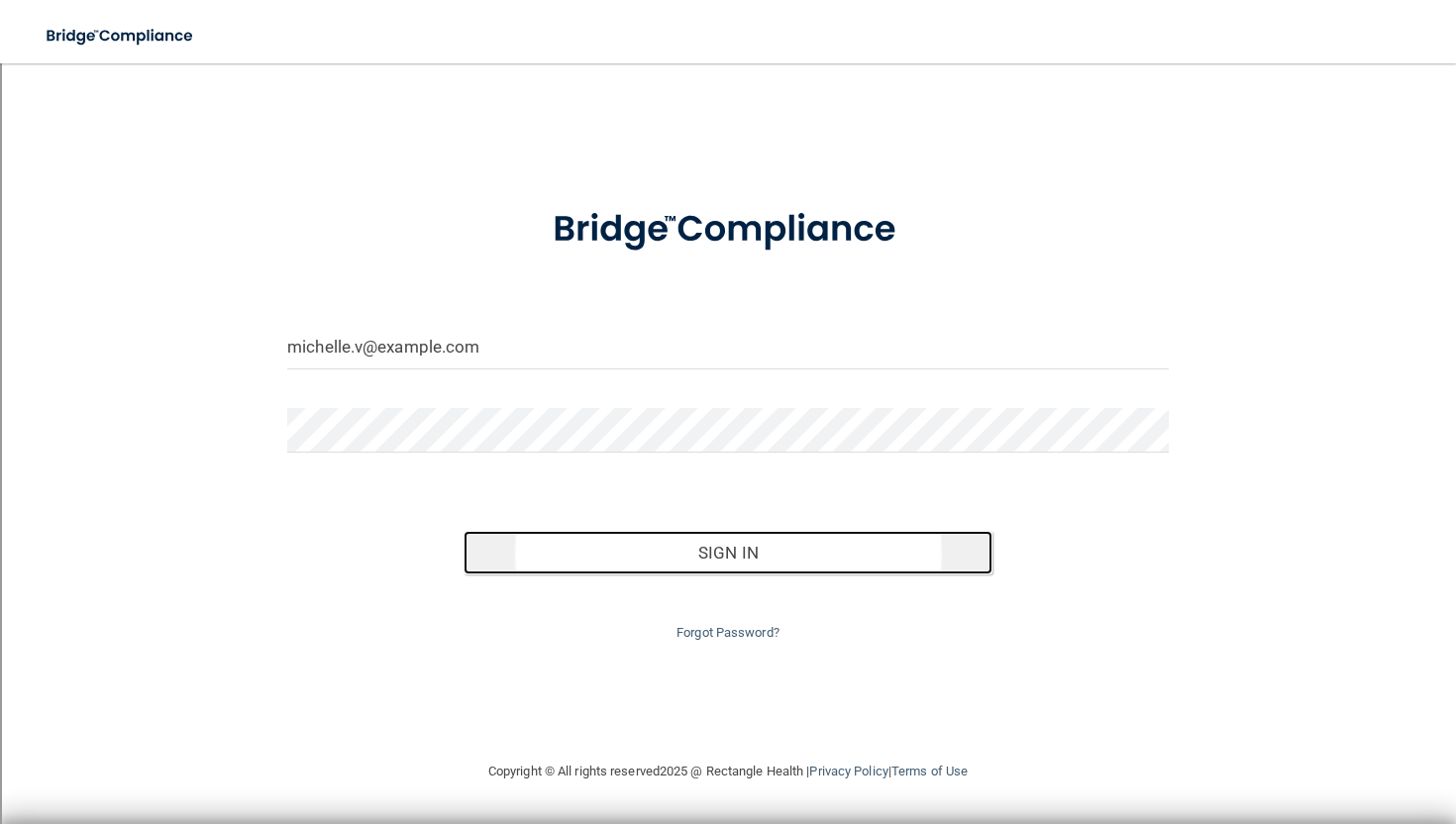 click on "Sign In" at bounding box center [728, 553] 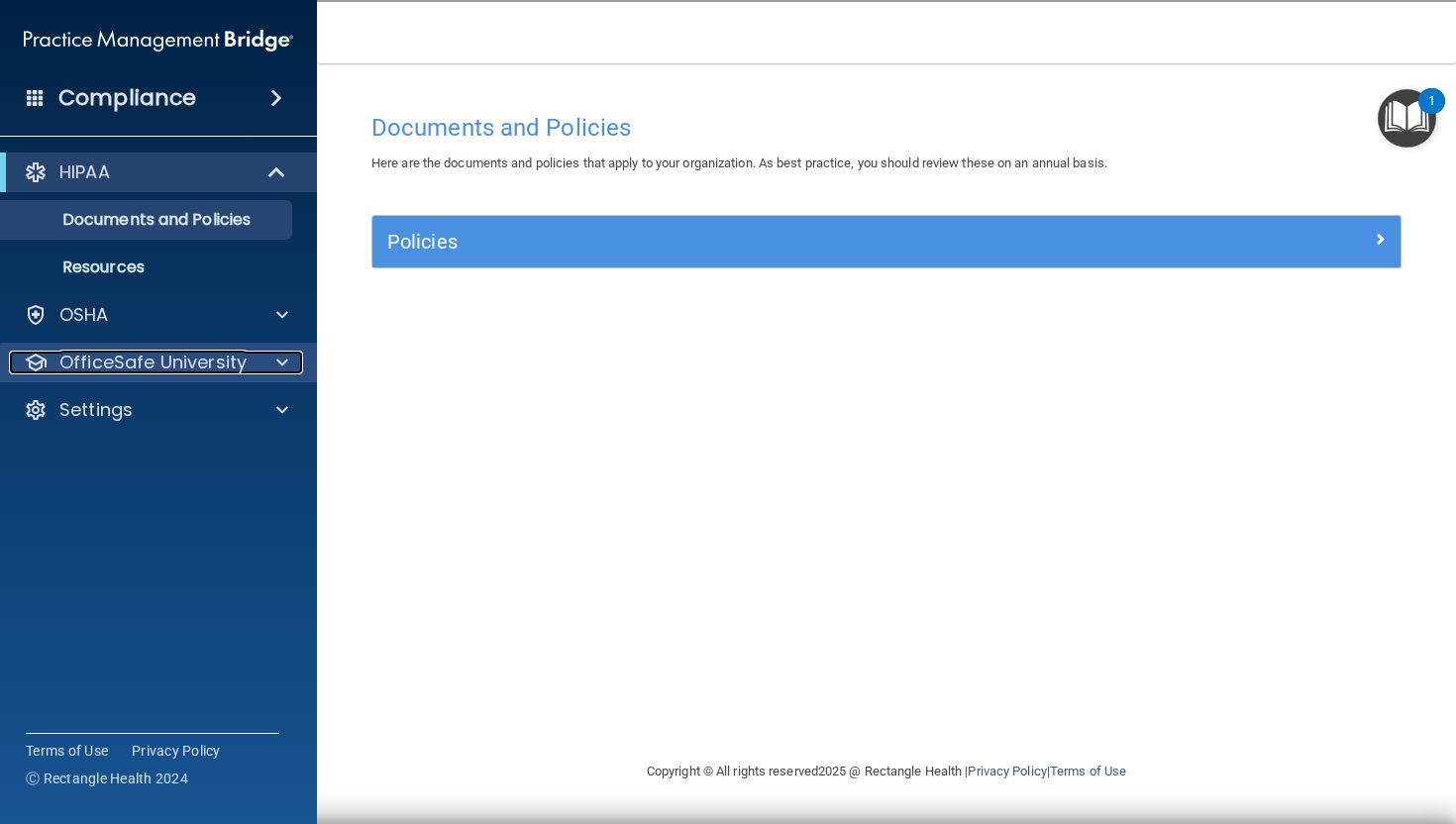 click on "OfficeSafe University" at bounding box center (132, 362) 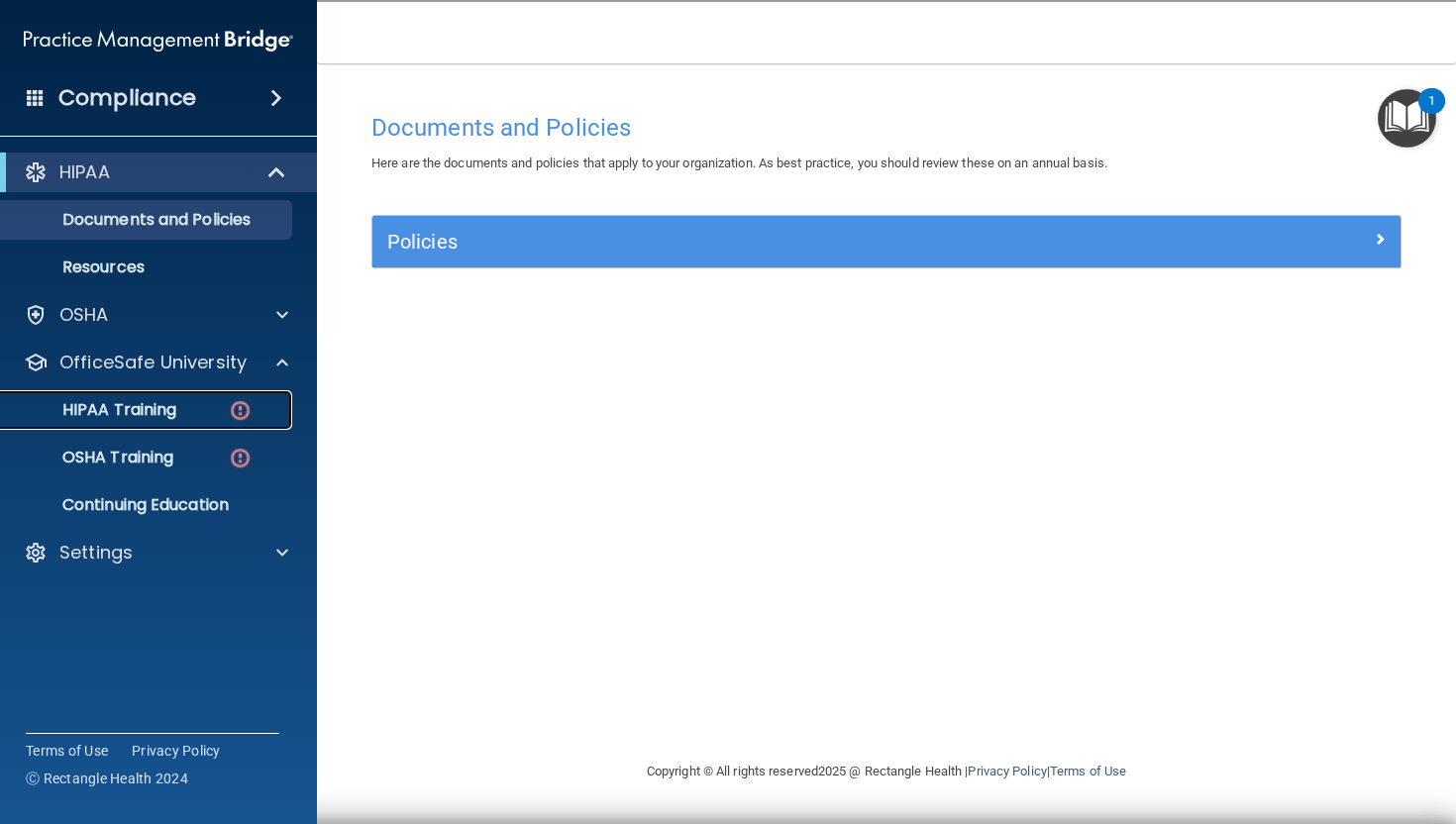 click on "HIPAA Training" at bounding box center [148, 410] 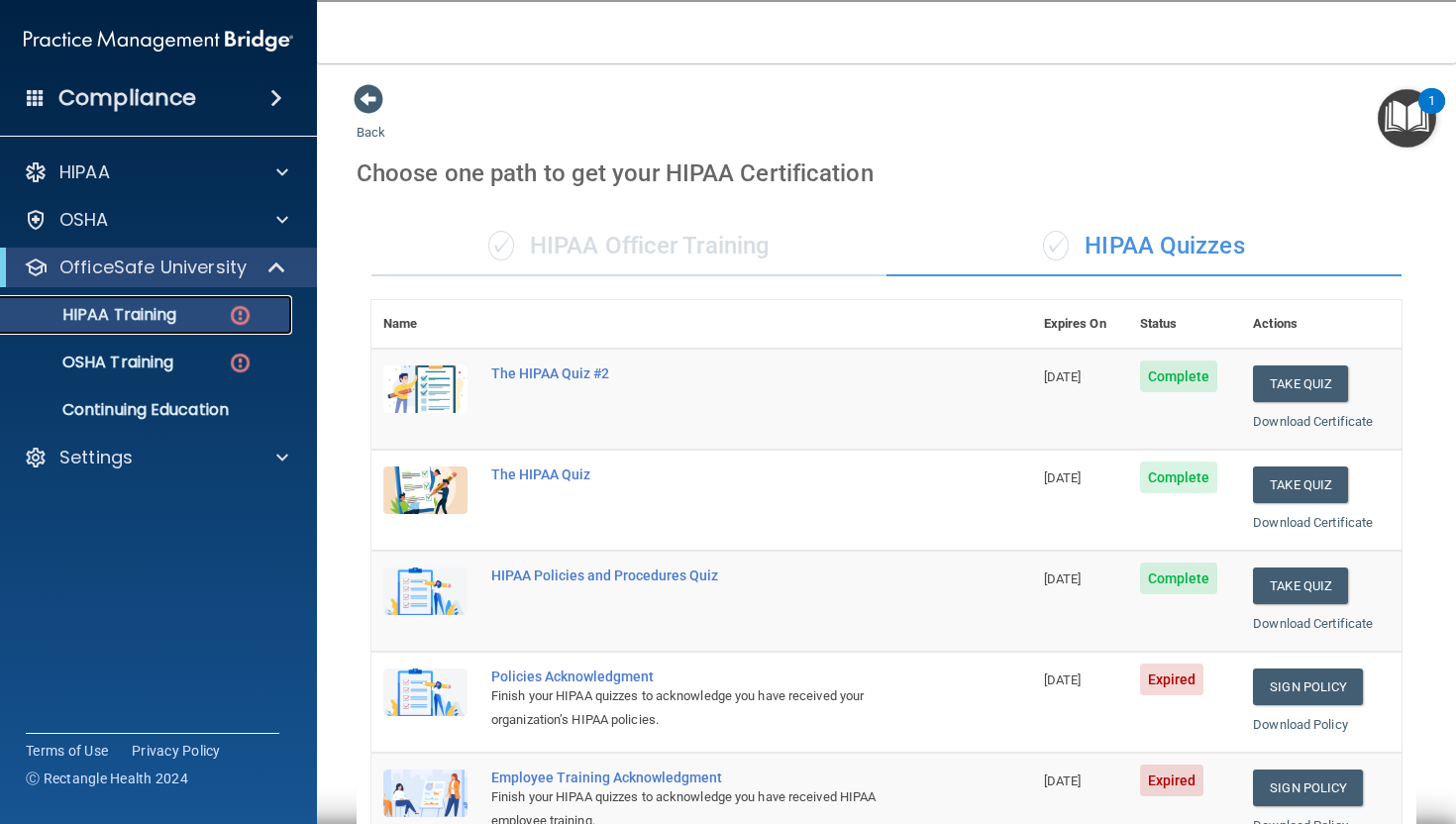 scroll, scrollTop: 0, scrollLeft: 0, axis: both 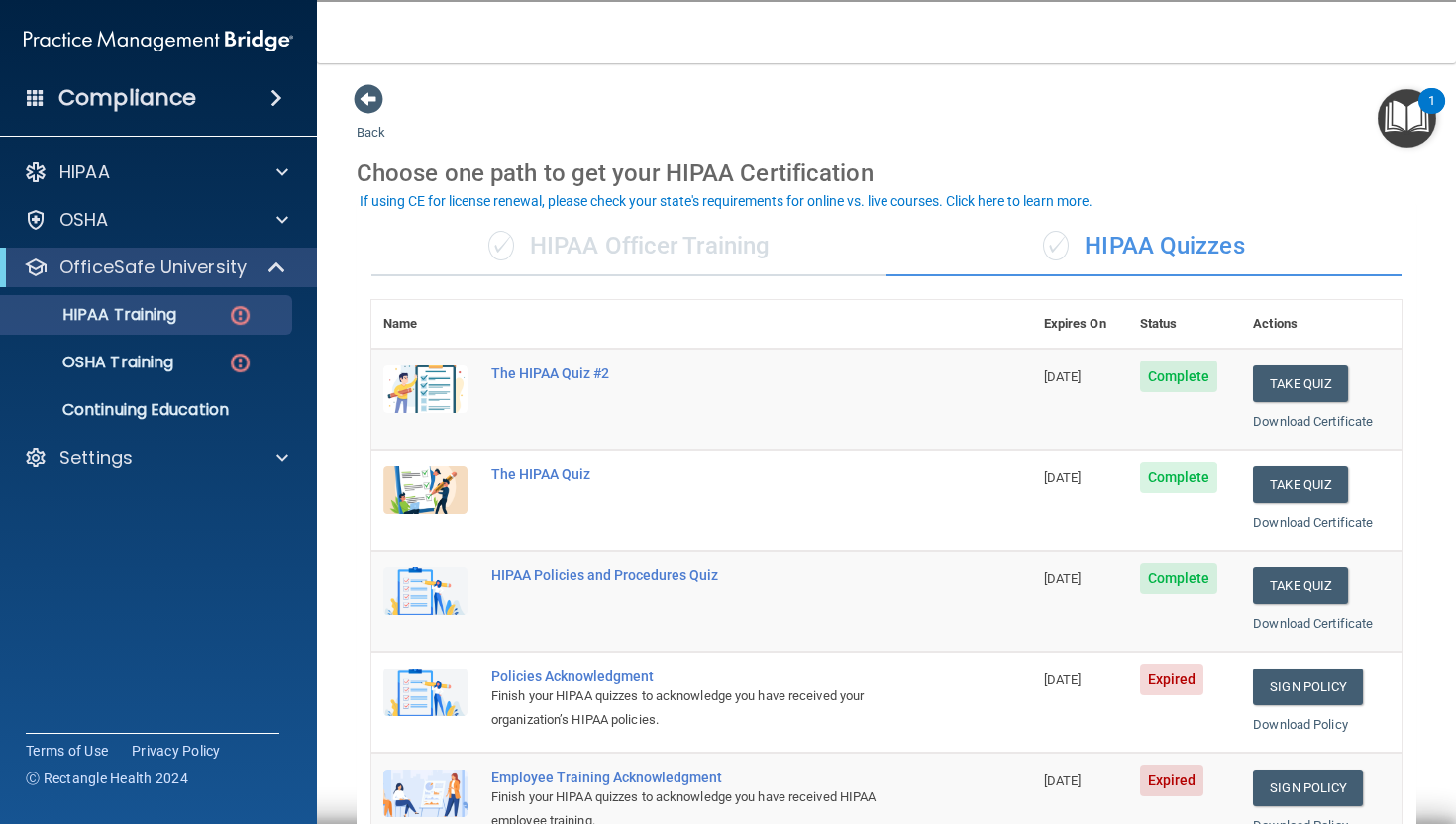 click on "✓   HIPAA Officer Training" at bounding box center [629, 247] 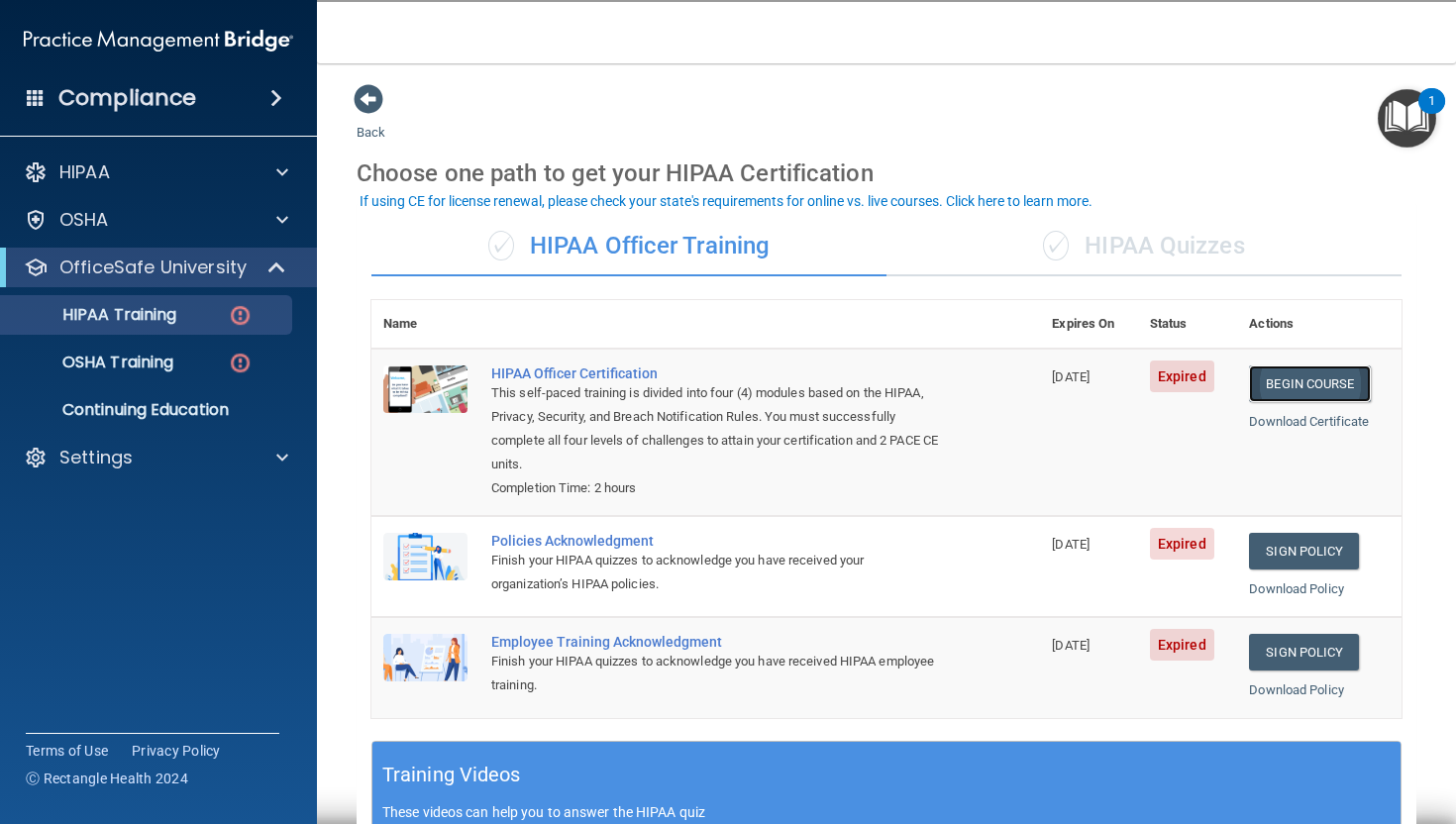 click on "Begin Course" at bounding box center (1309, 383) 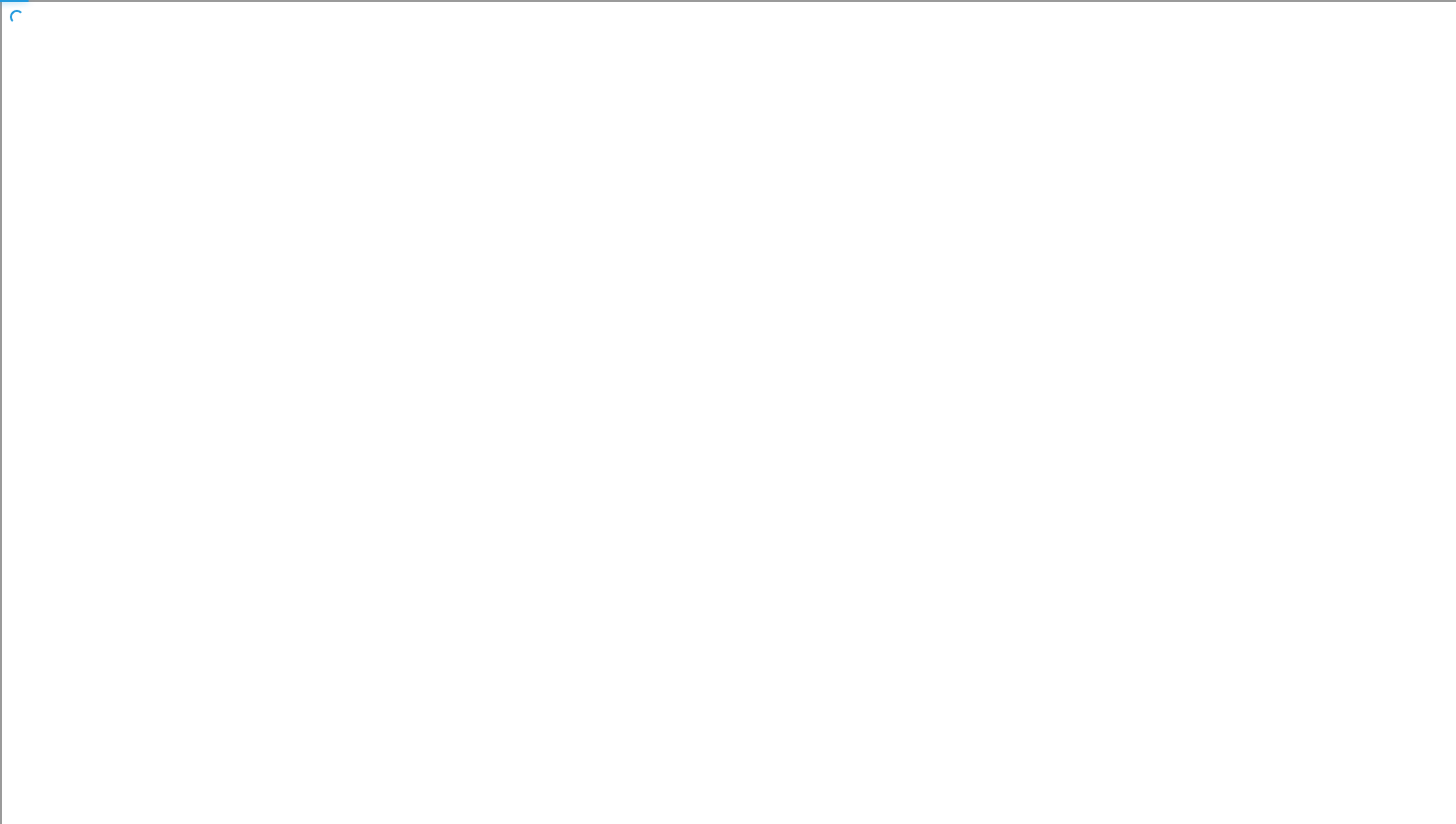 scroll, scrollTop: 0, scrollLeft: 0, axis: both 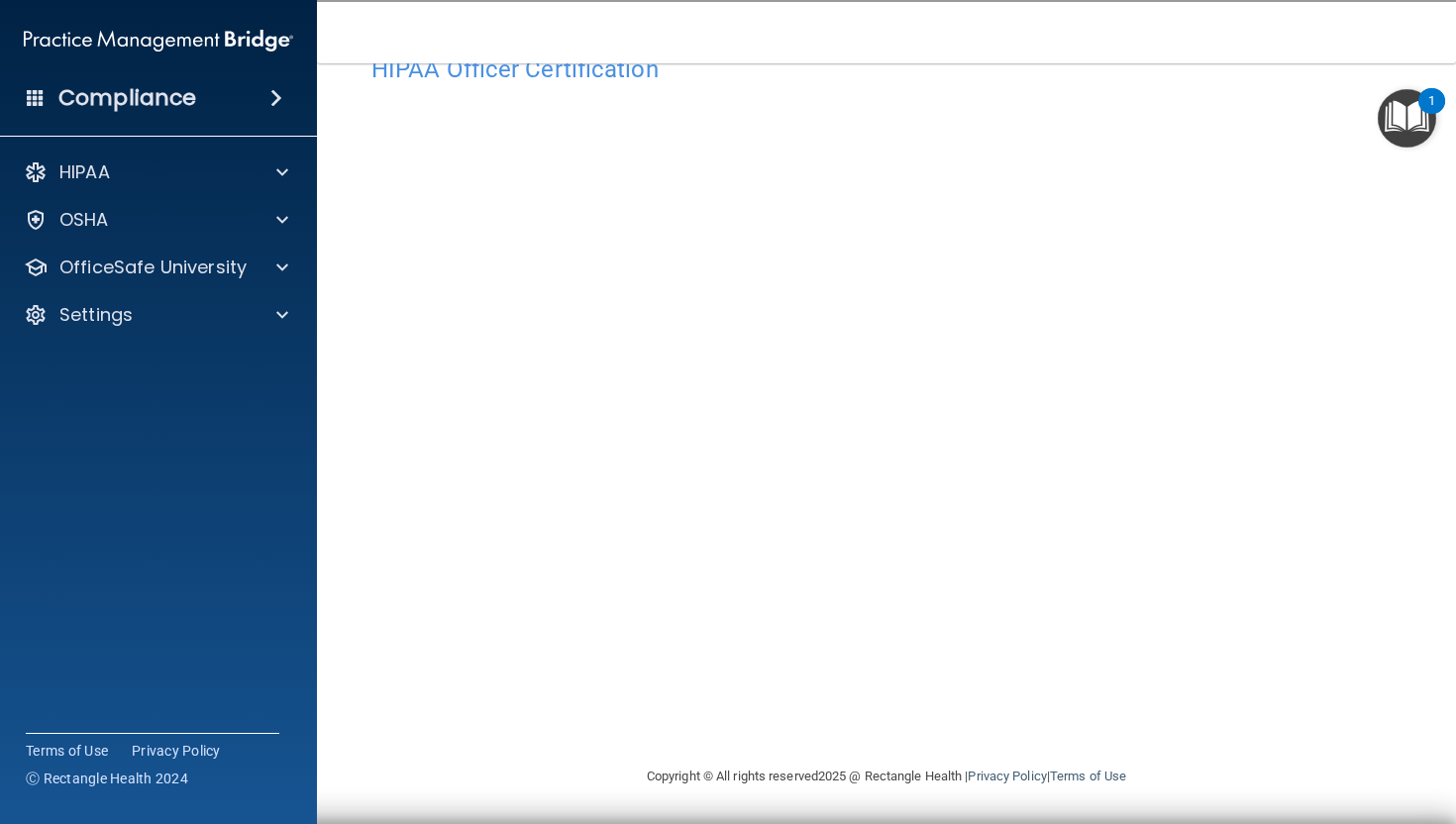 click on "Copyright © All rights reserved  2025 @ Rectangle Health |  Privacy Policy  |  Terms of Use" at bounding box center (886, 776) 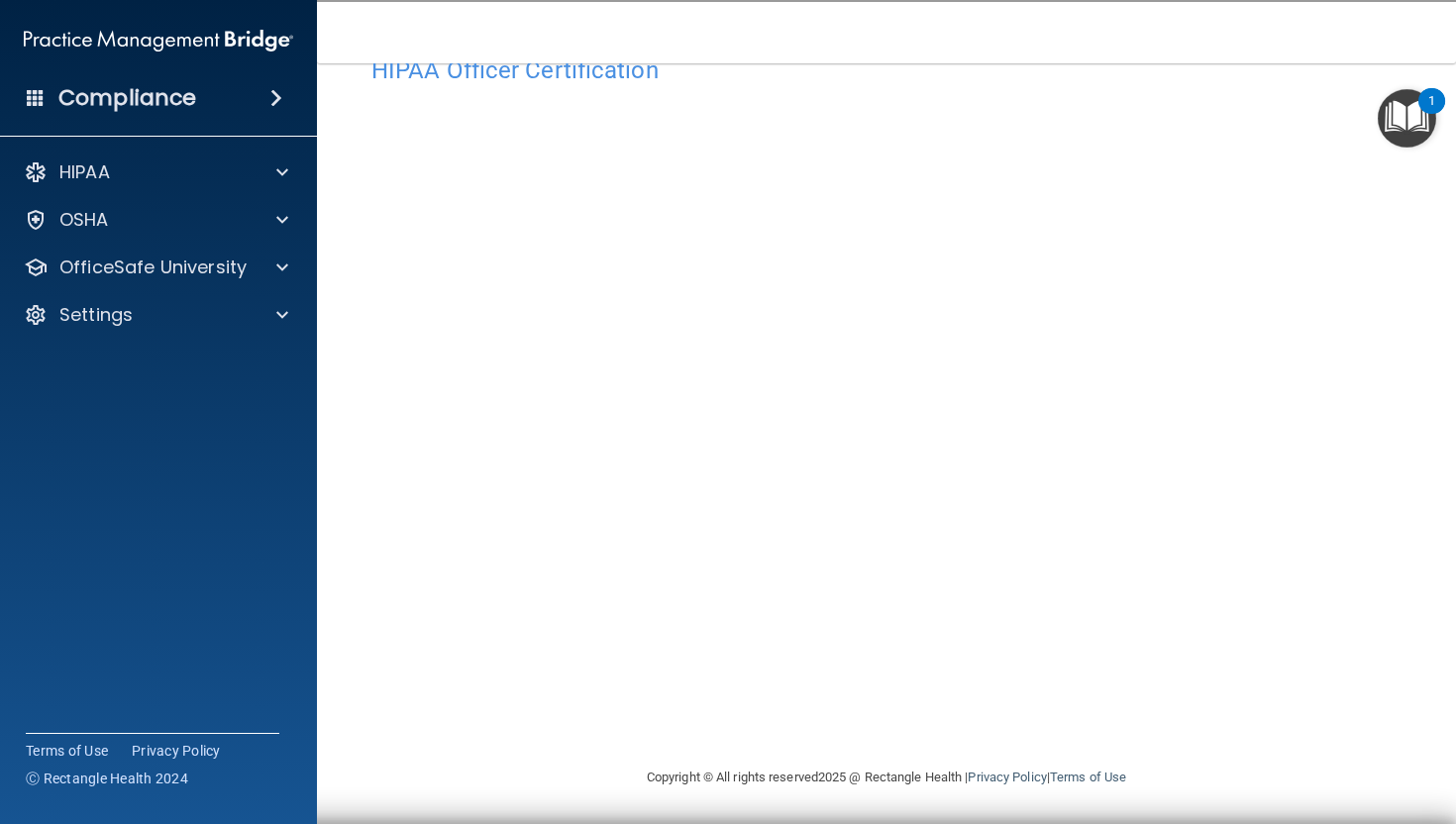 scroll, scrollTop: 58, scrollLeft: 0, axis: vertical 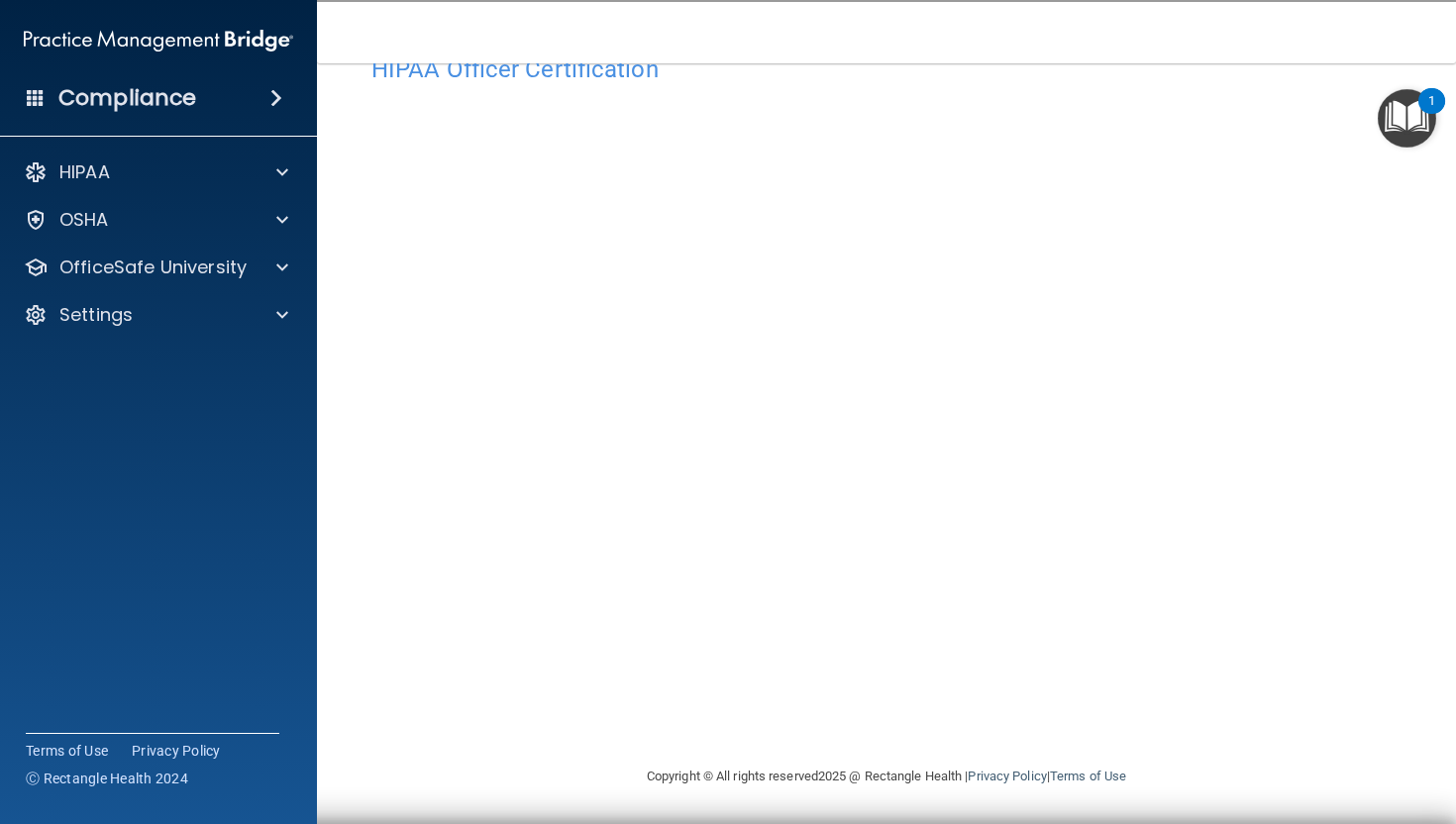 click on "HIPAA Officer Certification         This course doesn’t expire until 08/02/2025. Are you sure you want to take this course now?   Take the course anyway!            Copyright © All rights reserved  2025 @ Rectangle Health |  Privacy Policy  |  Terms of Use" at bounding box center (886, 444) 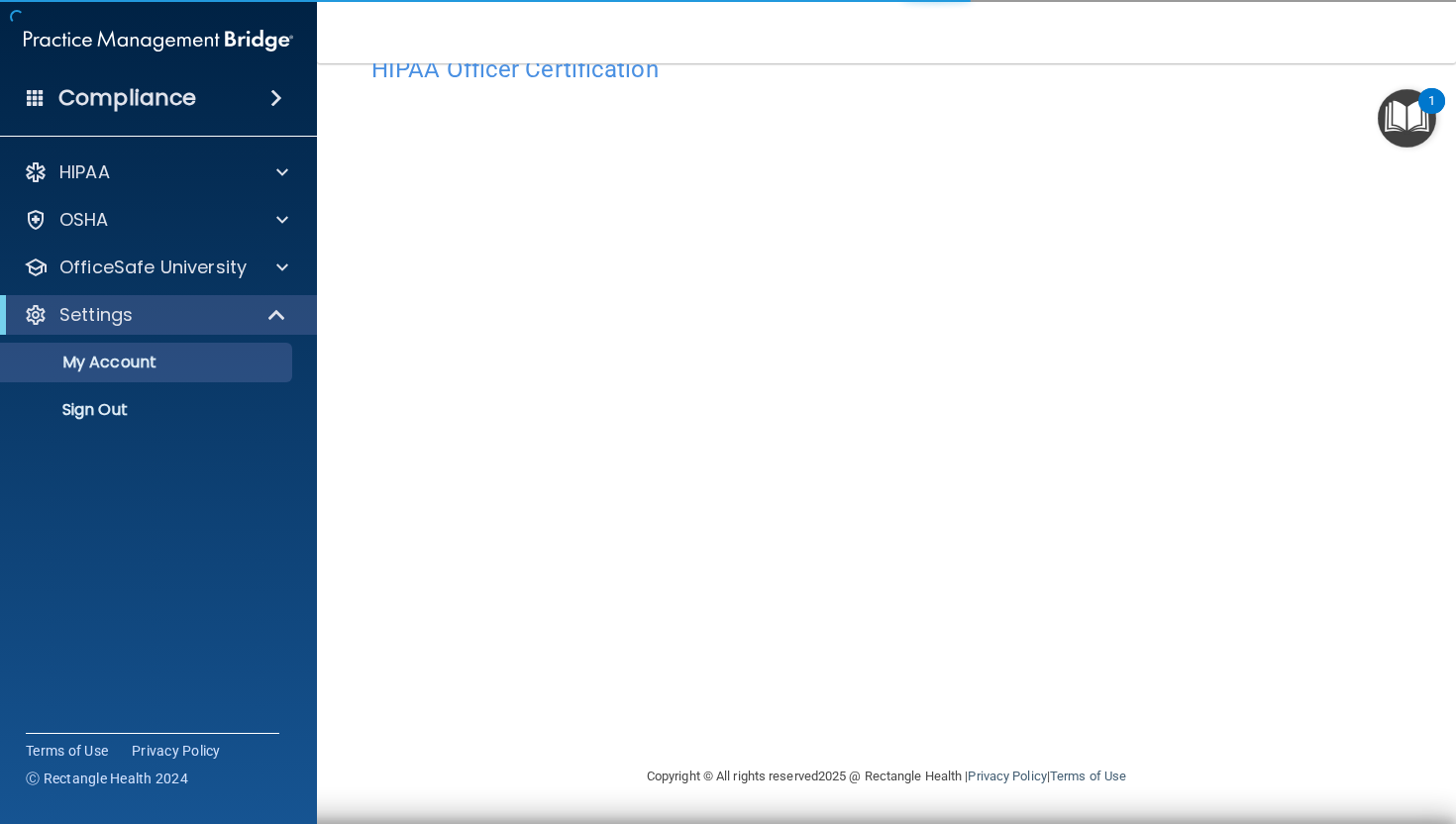 scroll, scrollTop: 0, scrollLeft: 0, axis: both 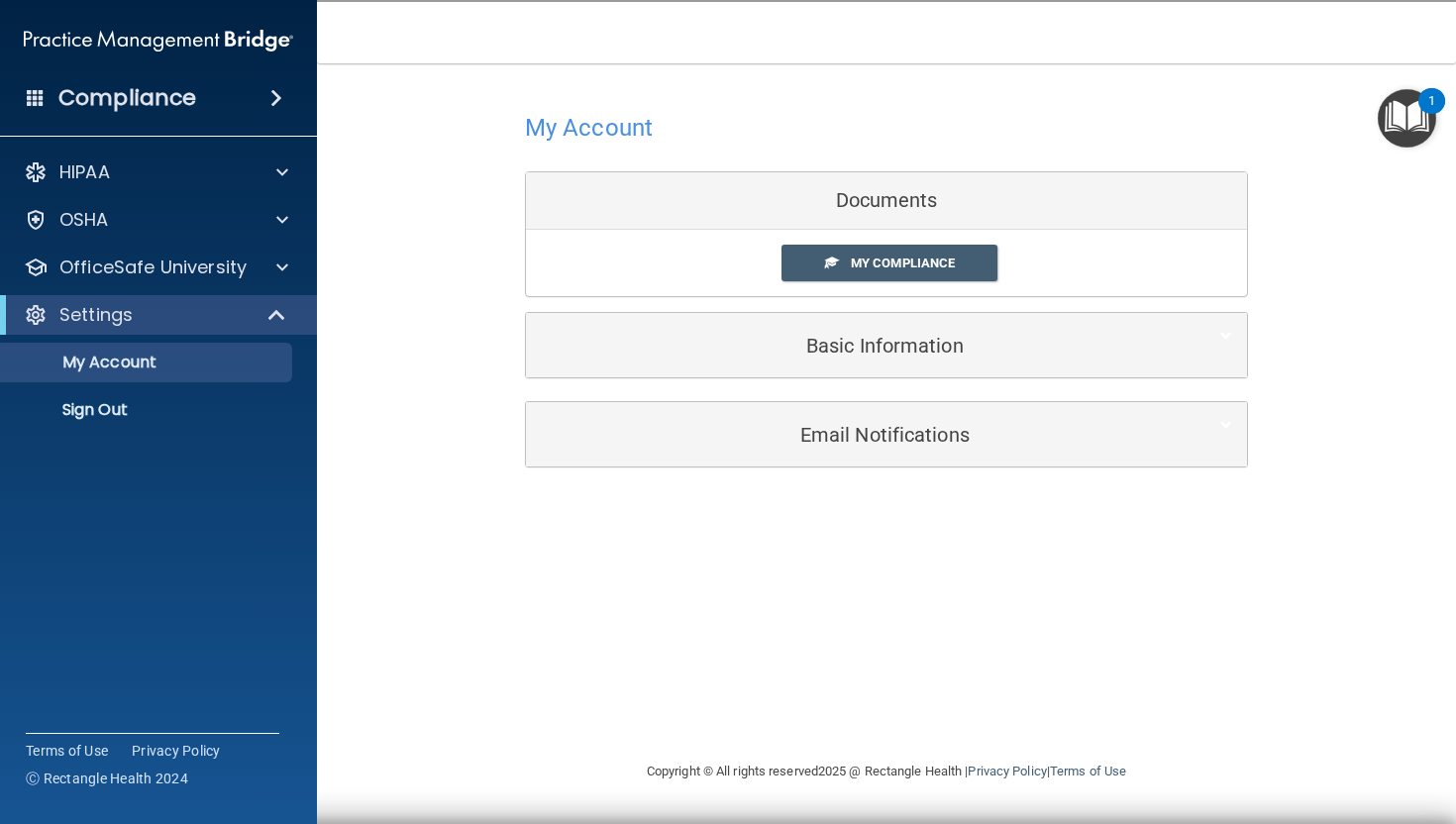 click on "My Account" at bounding box center (588, 128) 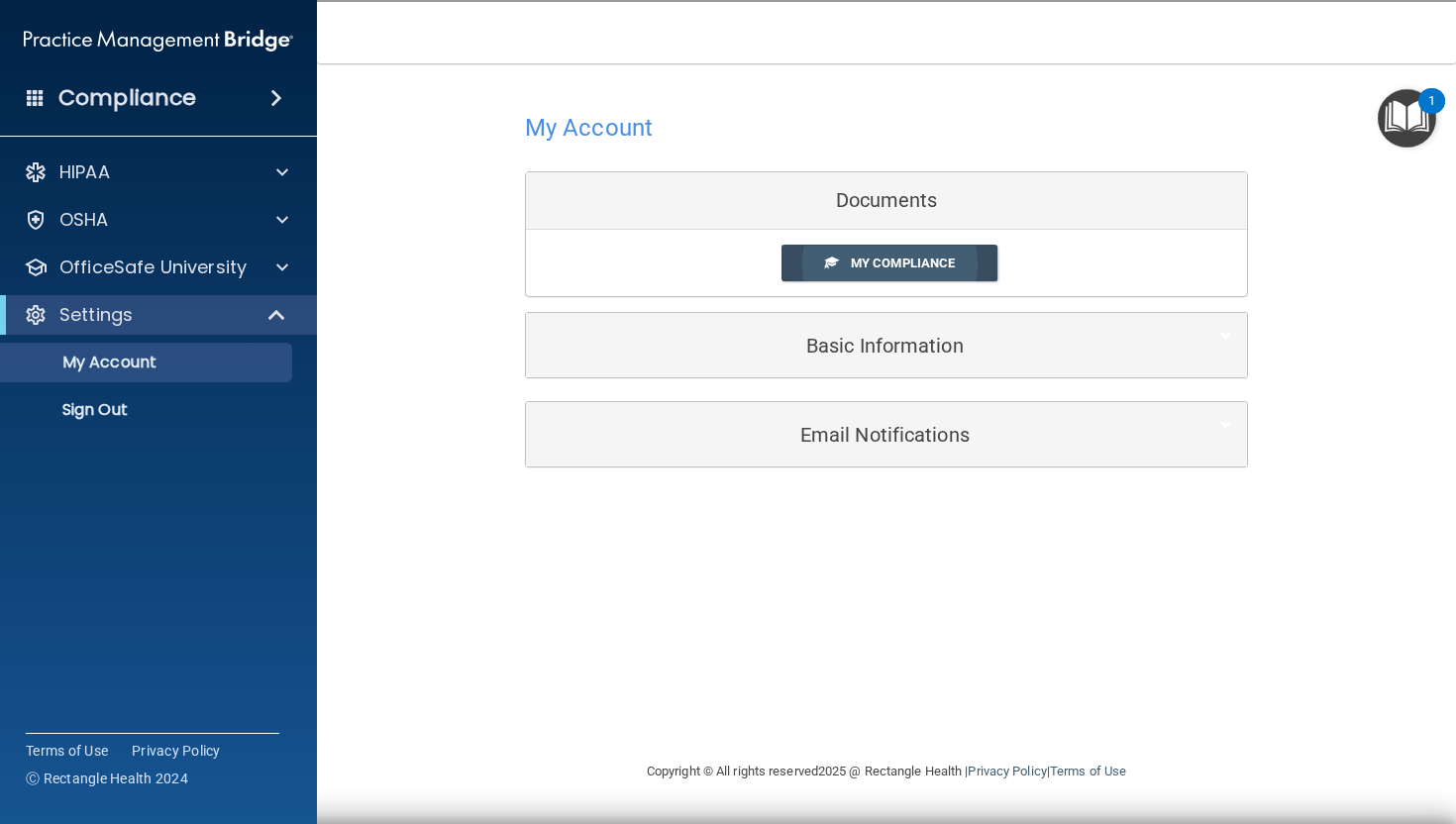 click on "My Compliance" at bounding box center [902, 262] 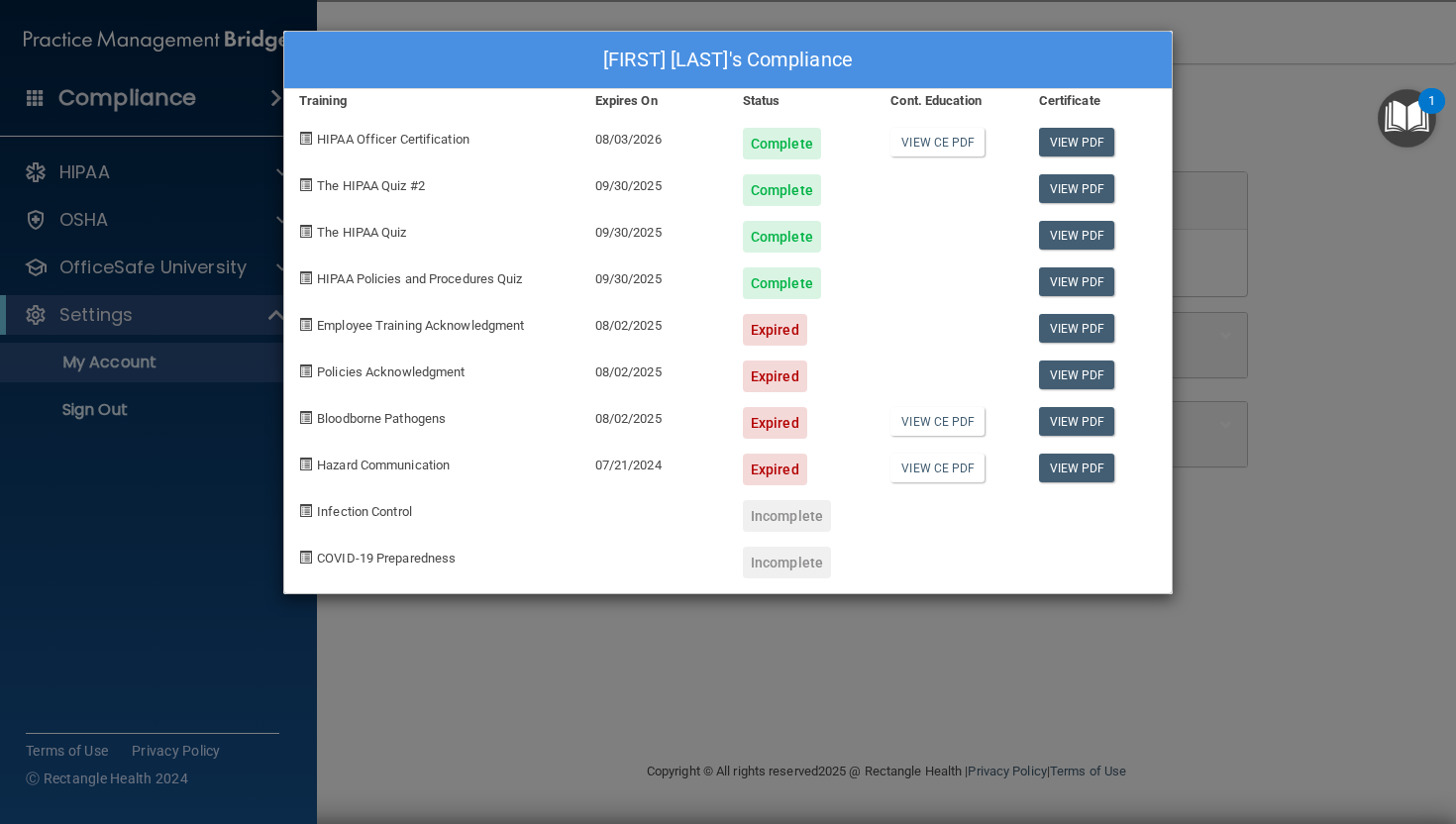 click on "Employee Training Acknowledgment" at bounding box center (432, 322) 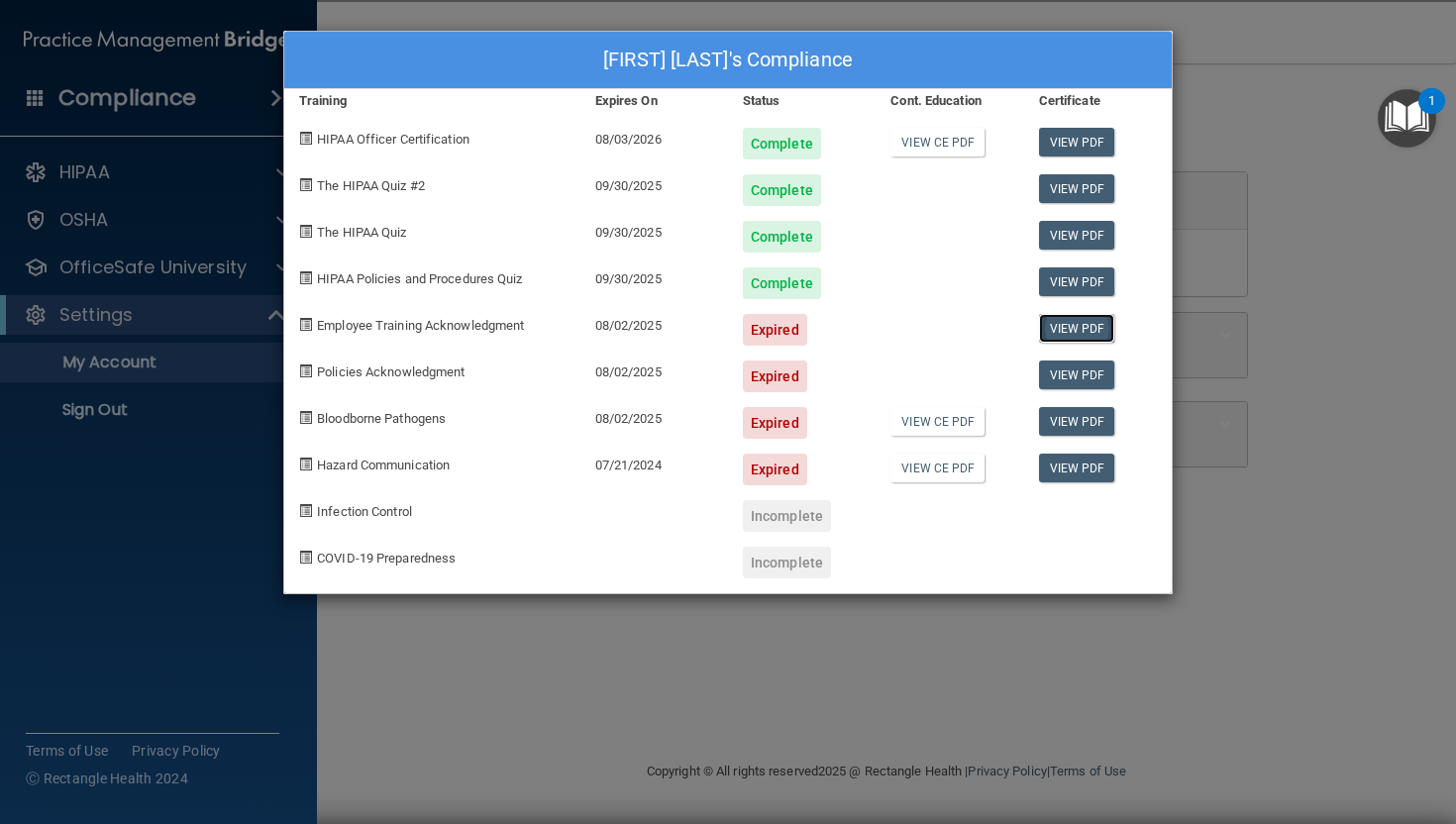 click on "View PDF" at bounding box center (1077, 328) 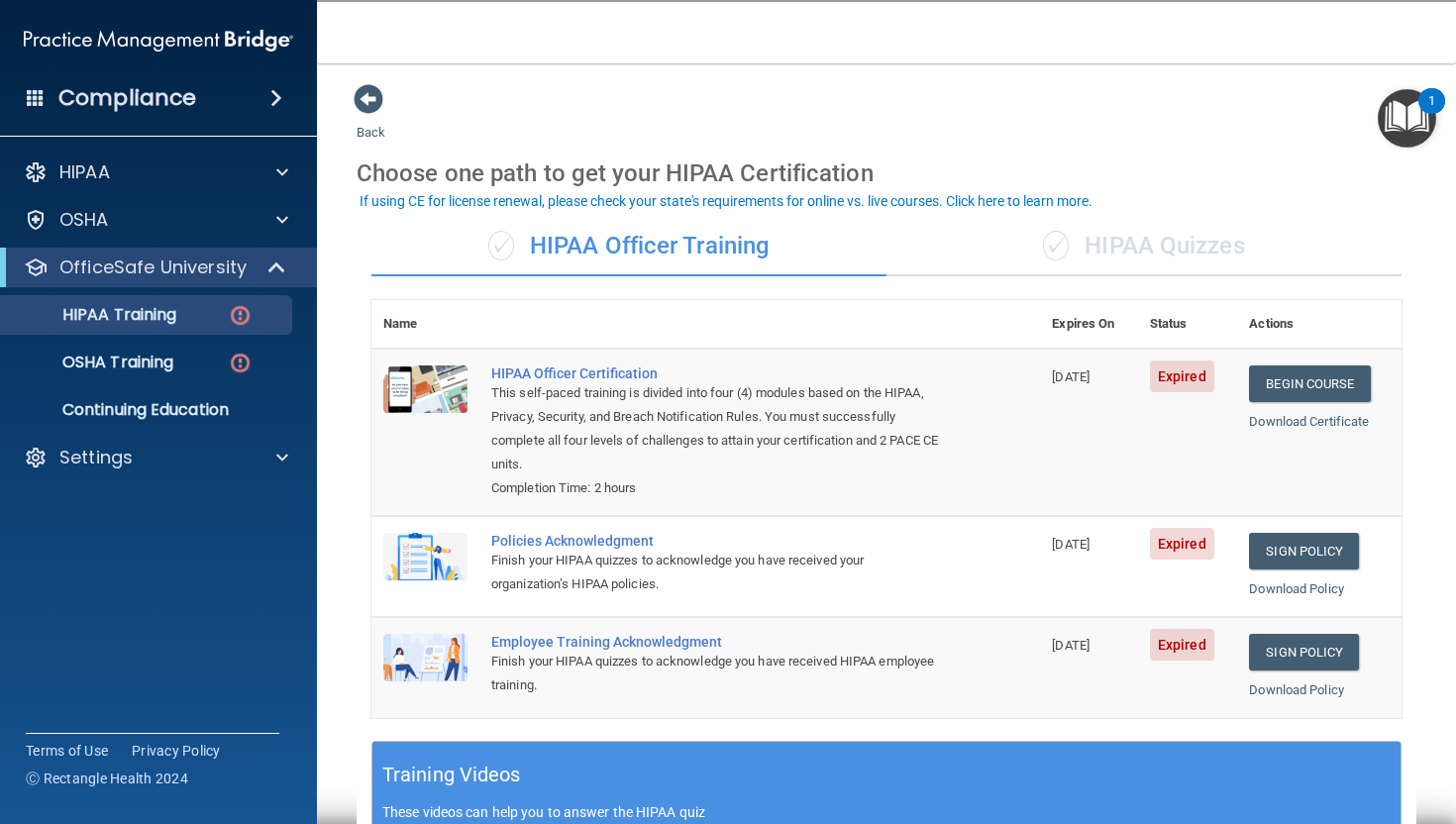 scroll, scrollTop: 0, scrollLeft: 0, axis: both 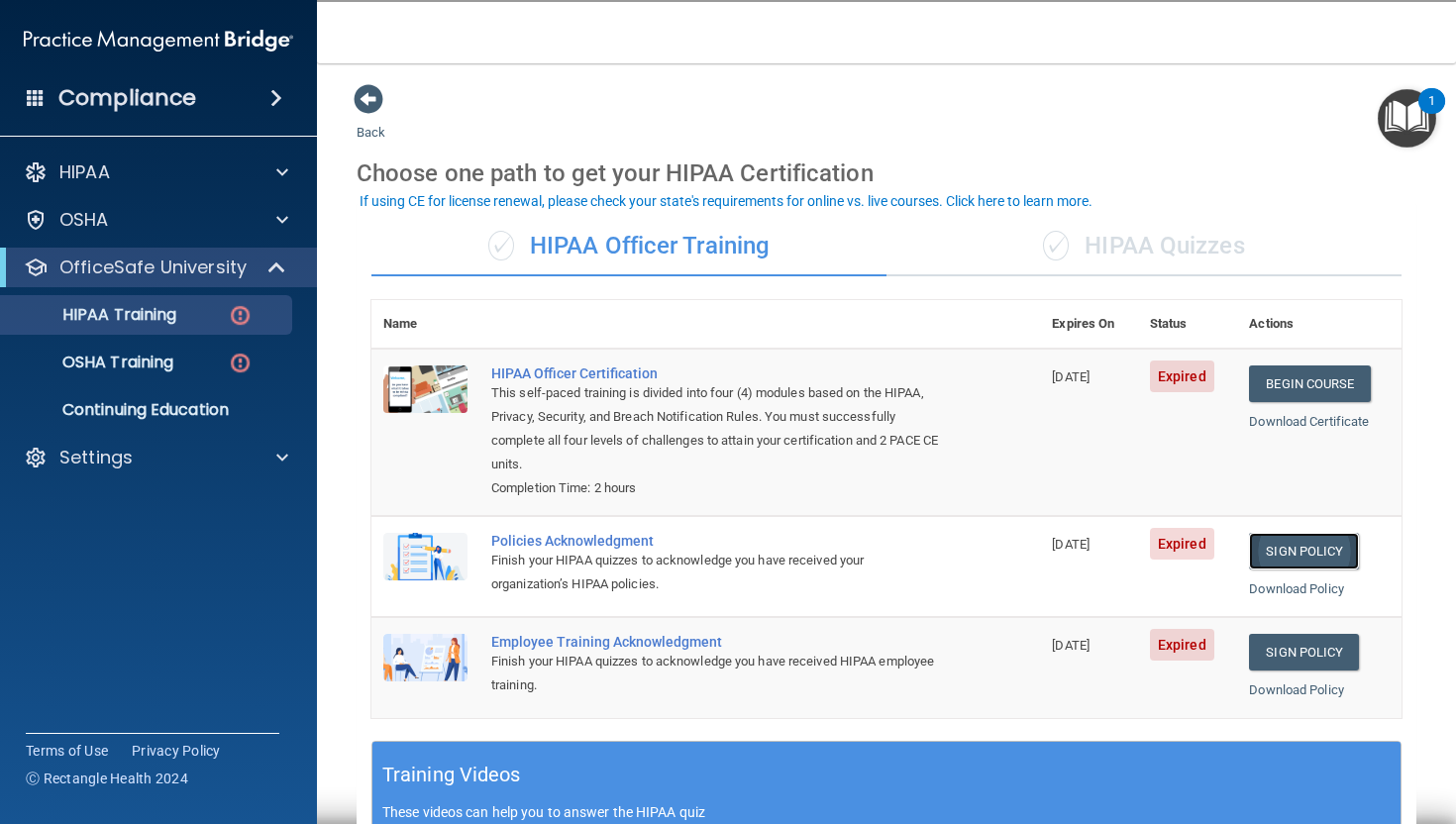 click on "Sign Policy" at bounding box center (1303, 551) 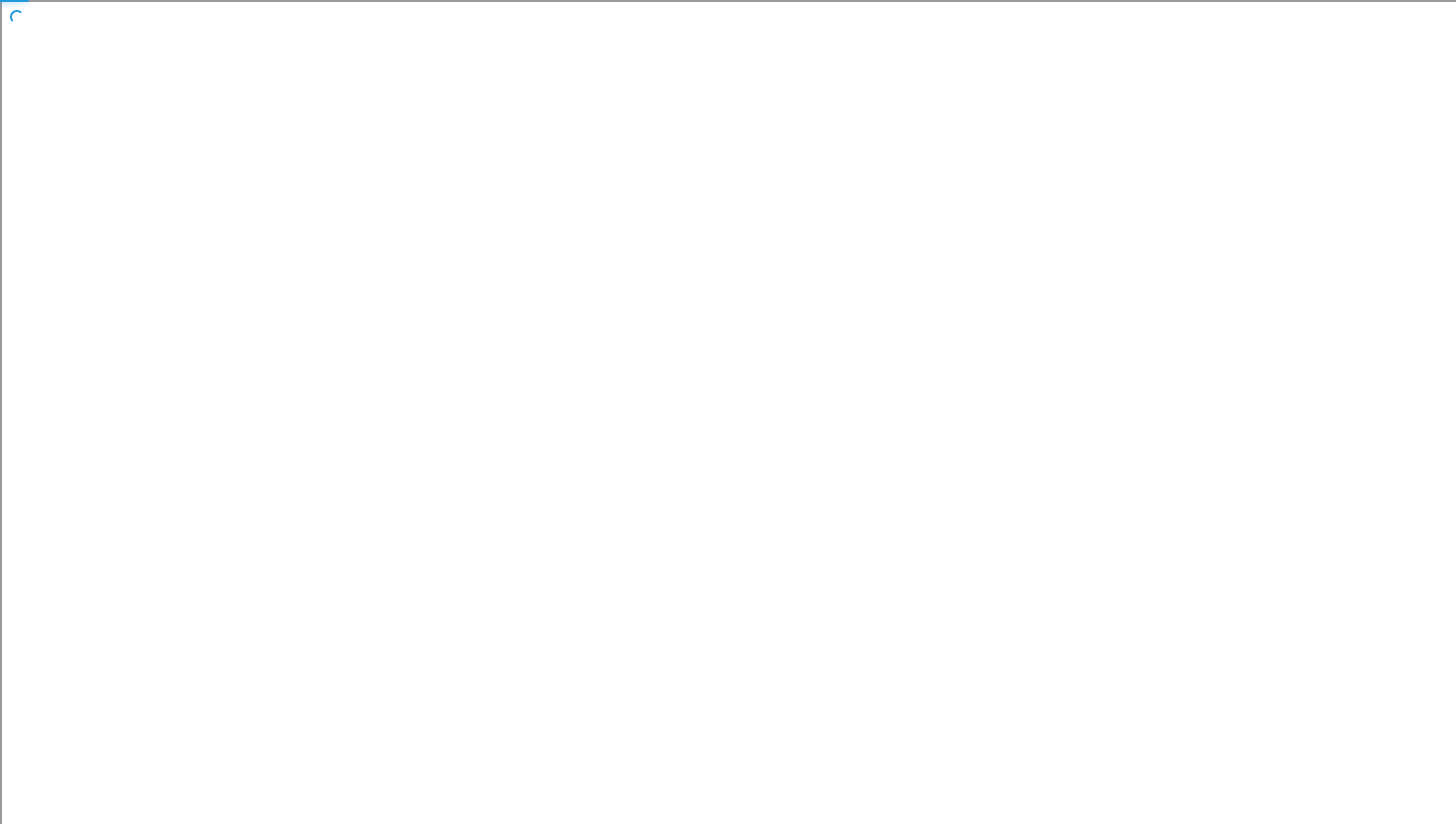 scroll, scrollTop: 0, scrollLeft: 0, axis: both 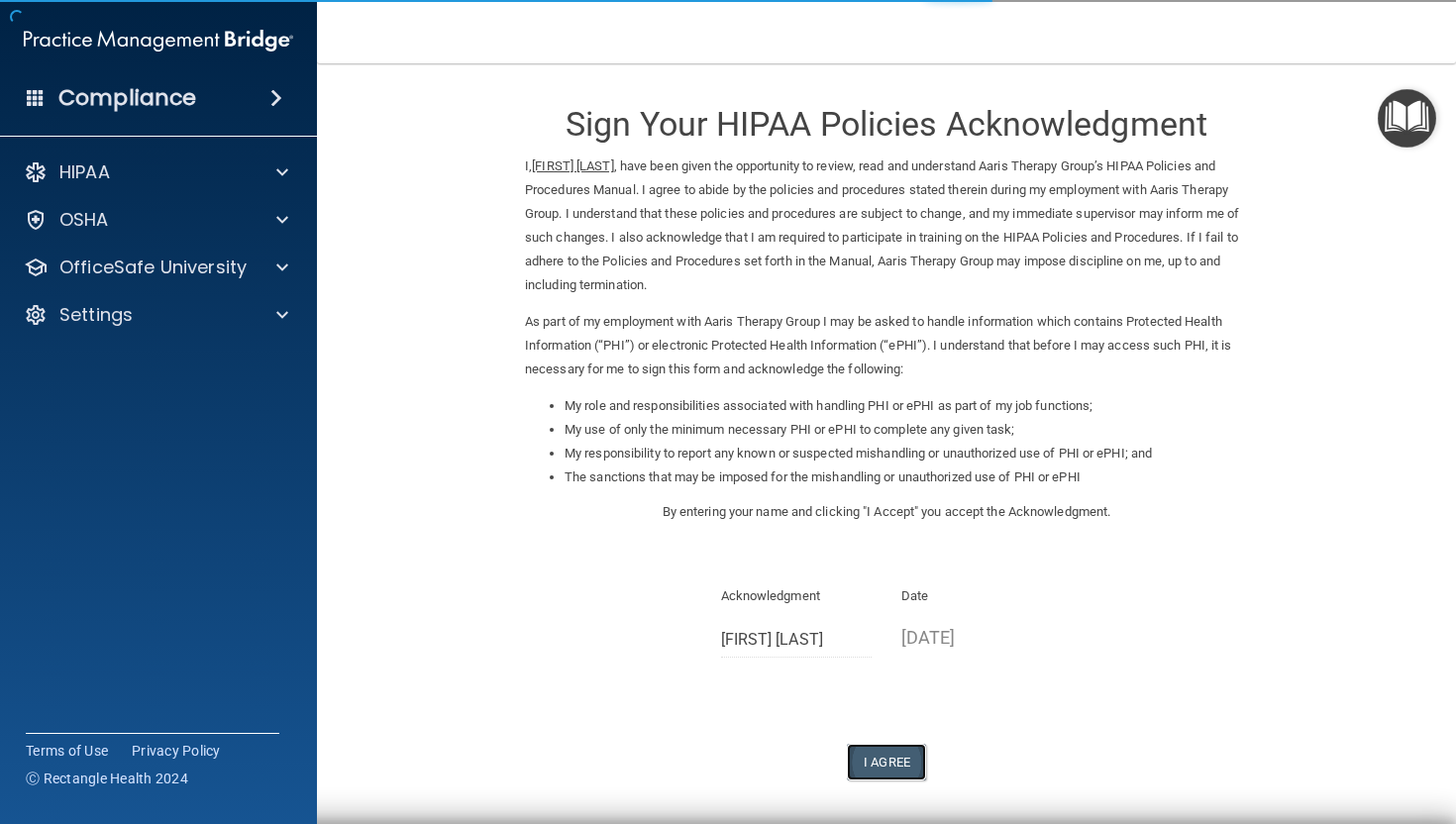 click on "I Agree" at bounding box center [886, 762] 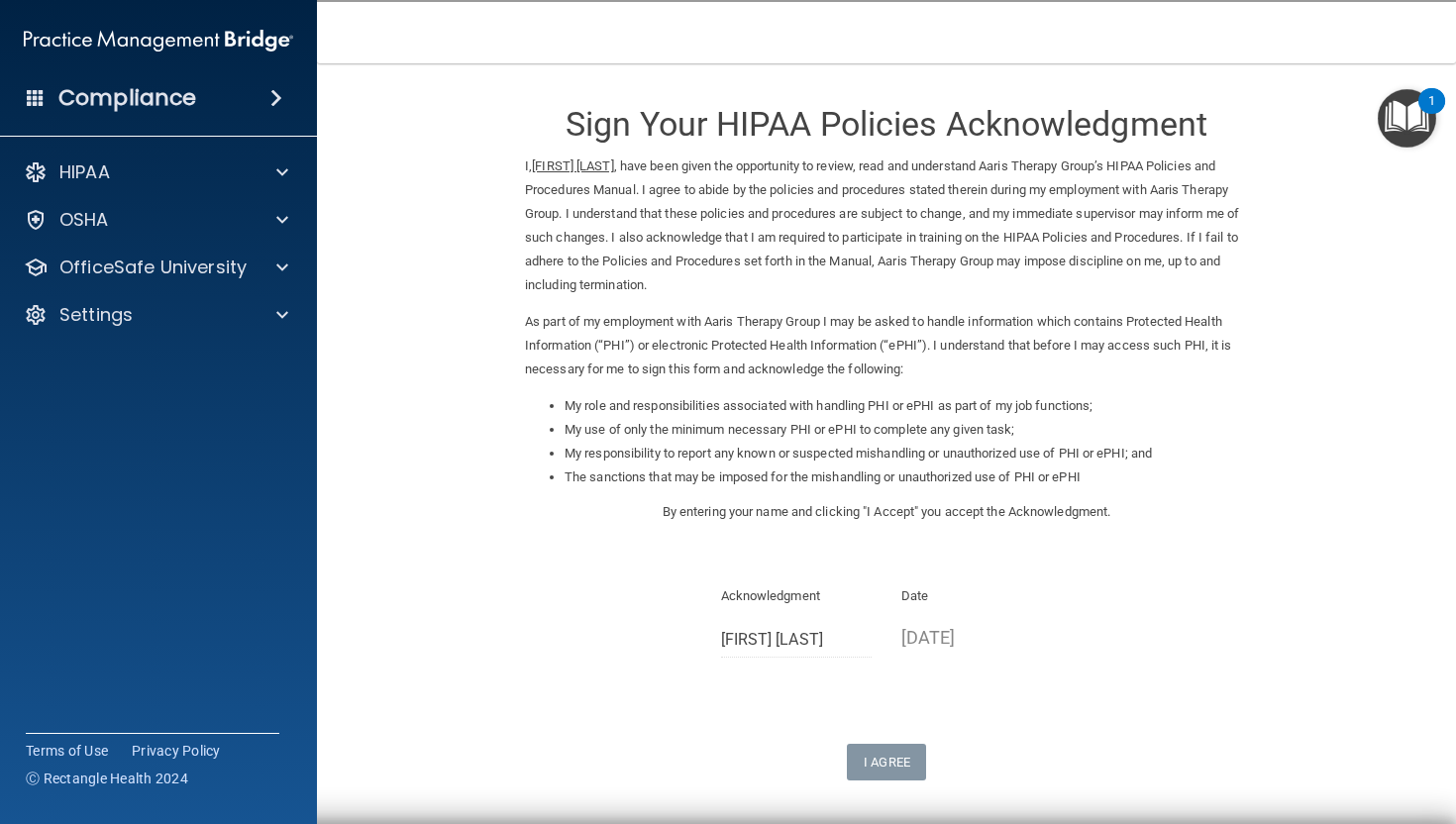drag, startPoint x: 751, startPoint y: 342, endPoint x: 683, endPoint y: 203, distance: 154.74172 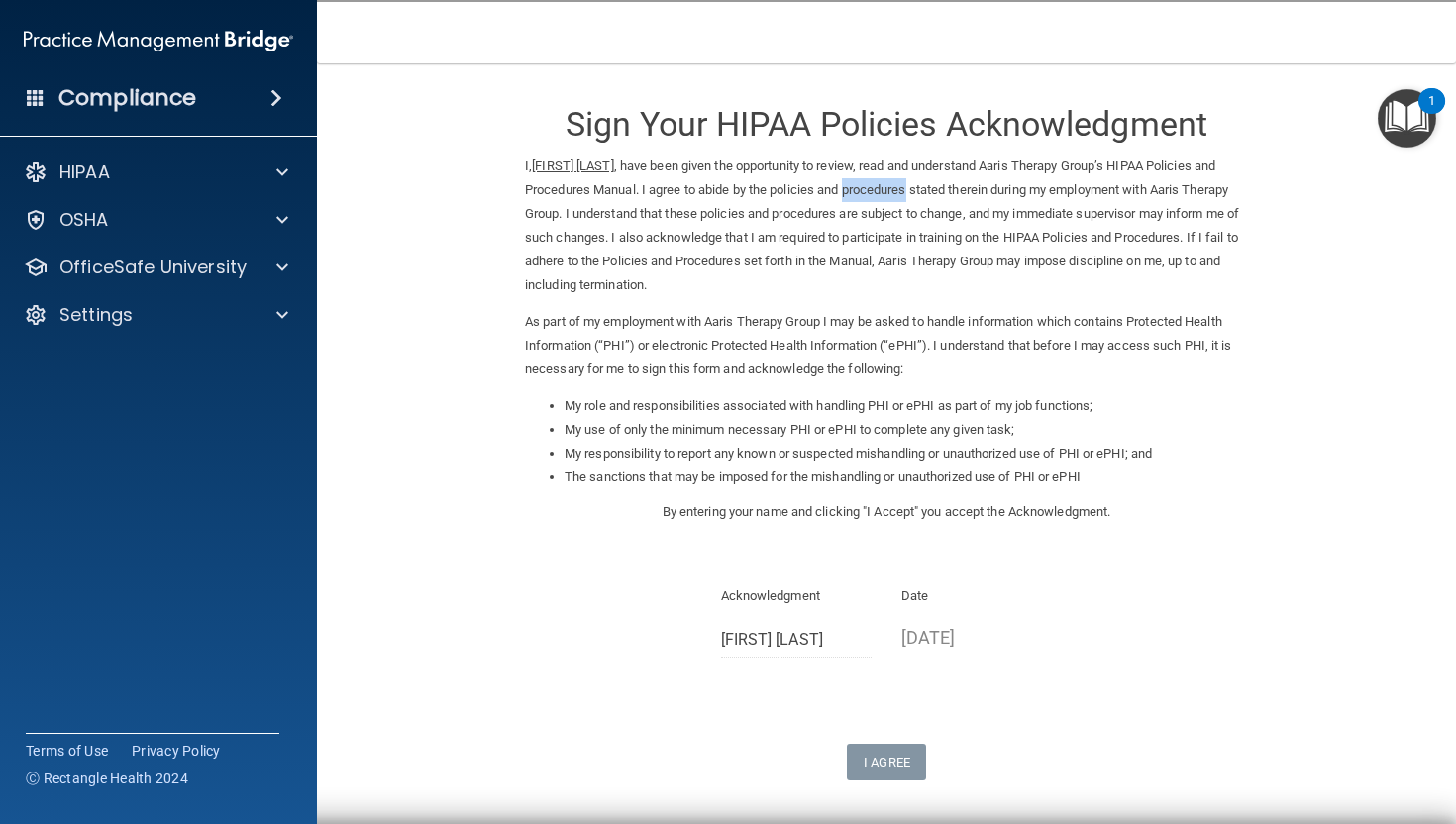 click on "I,  Michelle Viggiano , have been given the opportunity to review, read and understand Aaris Therapy Group’s HIPAA Policies and Procedures Manual. I agree to abide by the policies and procedures stated therein during my employment with Aaris Therapy Group. I understand that these policies and procedures are subject to change, and my immediate supervisor may inform me of such changes. I also acknowledge that I am required to participate in training on the HIPAA Policies and Procedures. If I fail to adhere to the Policies and Procedures set forth in the Manual, Aaris Therapy Group may impose discipline on me, up to and including termination." at bounding box center [886, 226] 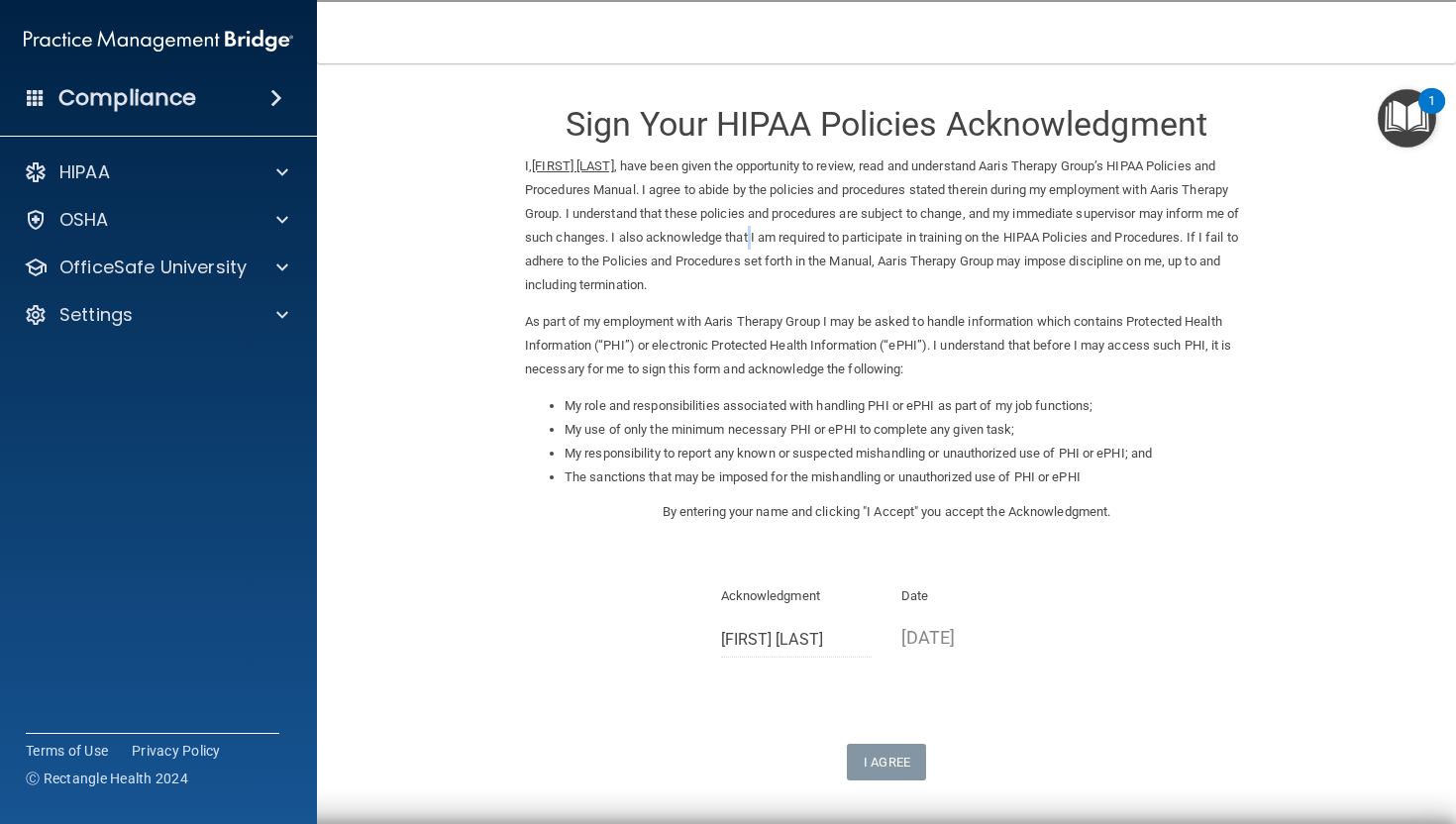click on "I,  Michelle Viggiano , have been given the opportunity to review, read and understand Aaris Therapy Group’s HIPAA Policies and Procedures Manual. I agree to abide by the policies and procedures stated therein during my employment with Aaris Therapy Group. I understand that these policies and procedures are subject to change, and my immediate supervisor may inform me of such changes. I also acknowledge that I am required to participate in training on the HIPAA Policies and Procedures. If I fail to adhere to the Policies and Procedures set forth in the Manual, Aaris Therapy Group may impose discipline on me, up to and including termination." at bounding box center [886, 226] 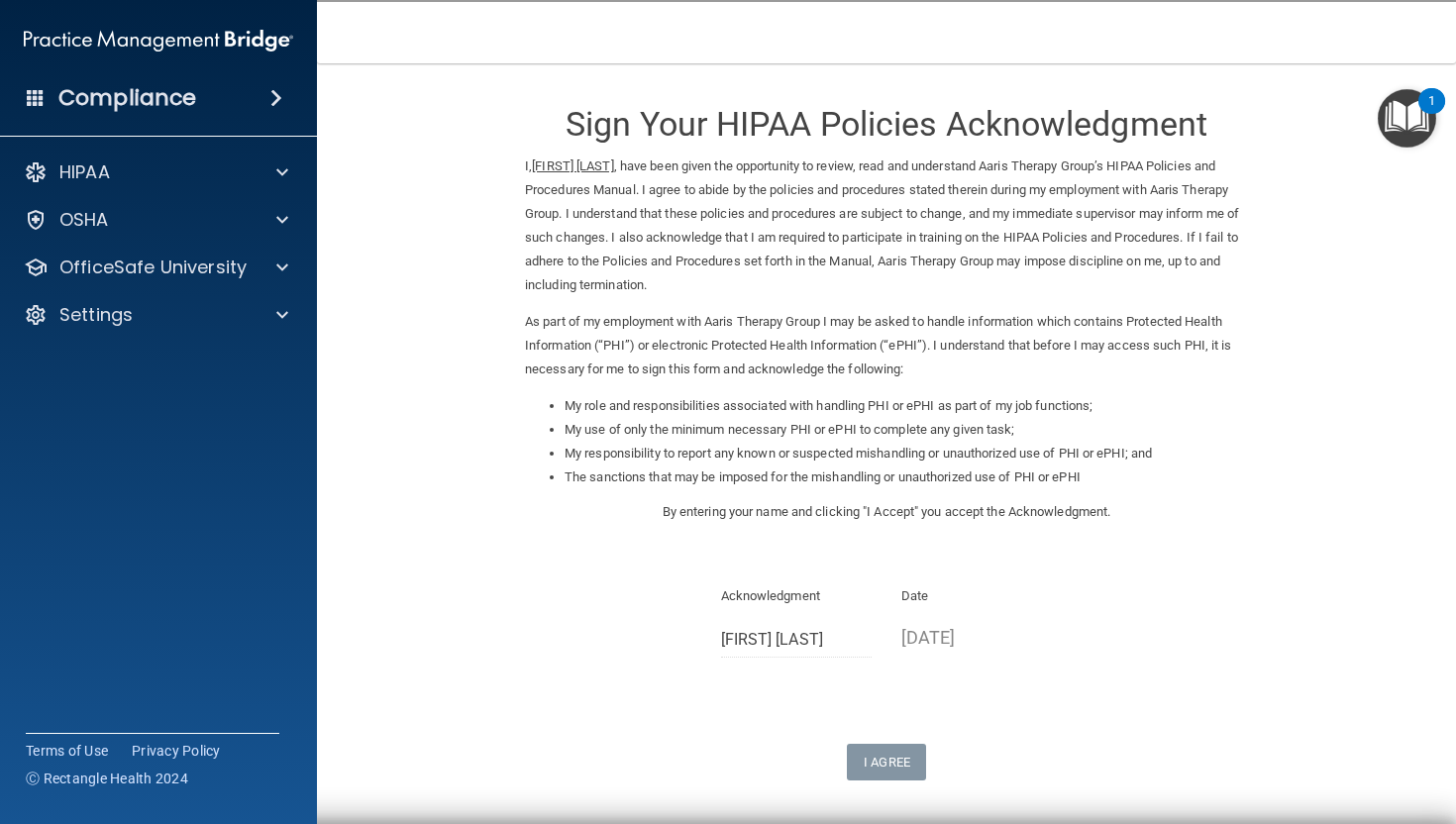 click on "As part of my employment with Aaris Therapy Group I may be asked to handle information which contains Protected Health Information (“PHI”) or electronic Protected Health Information (“ePHI”). I understand that before I may access such PHI, it is necessary for me to sign this form and acknowledge the following:" at bounding box center (886, 346) 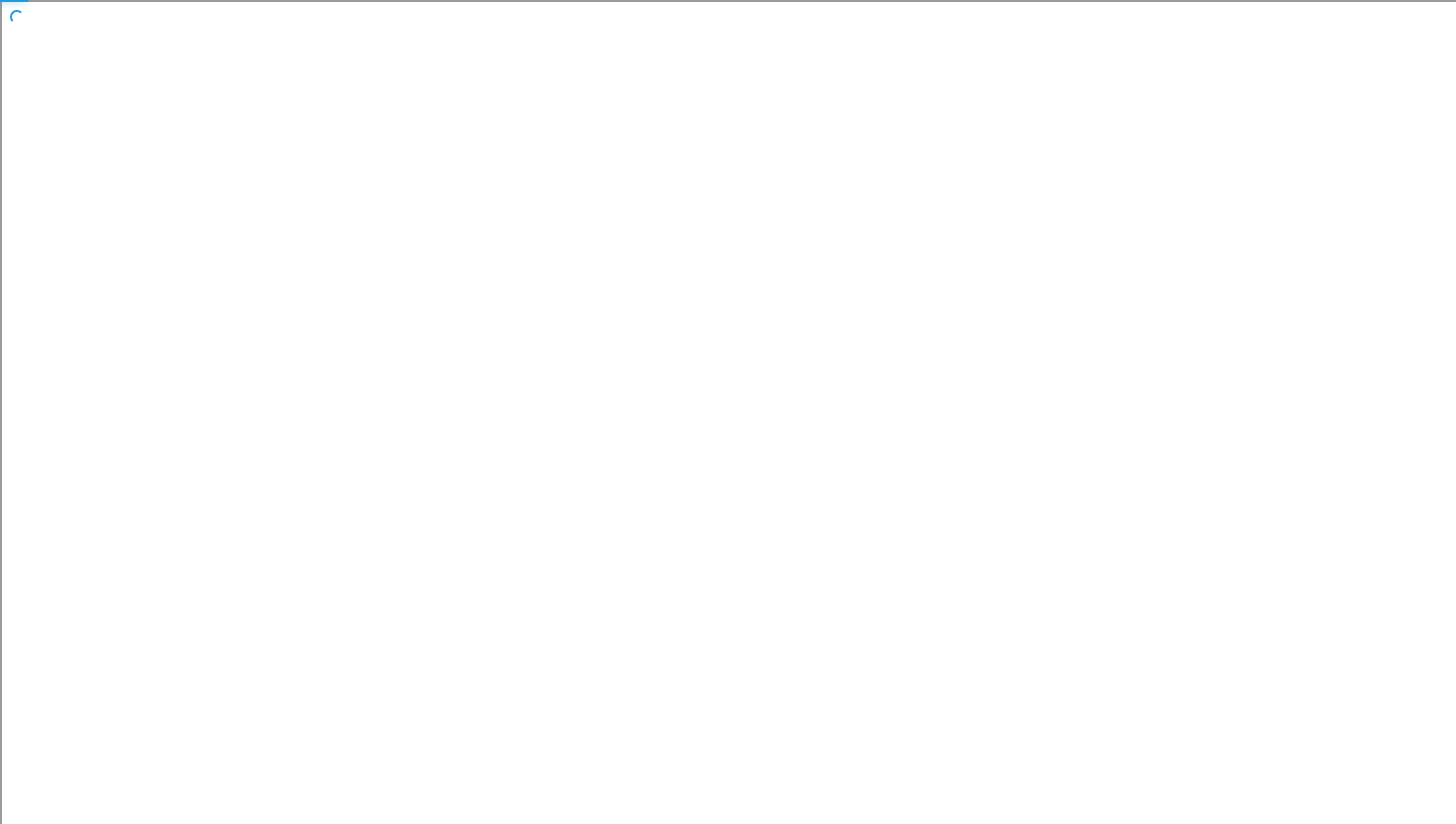 scroll, scrollTop: 0, scrollLeft: 0, axis: both 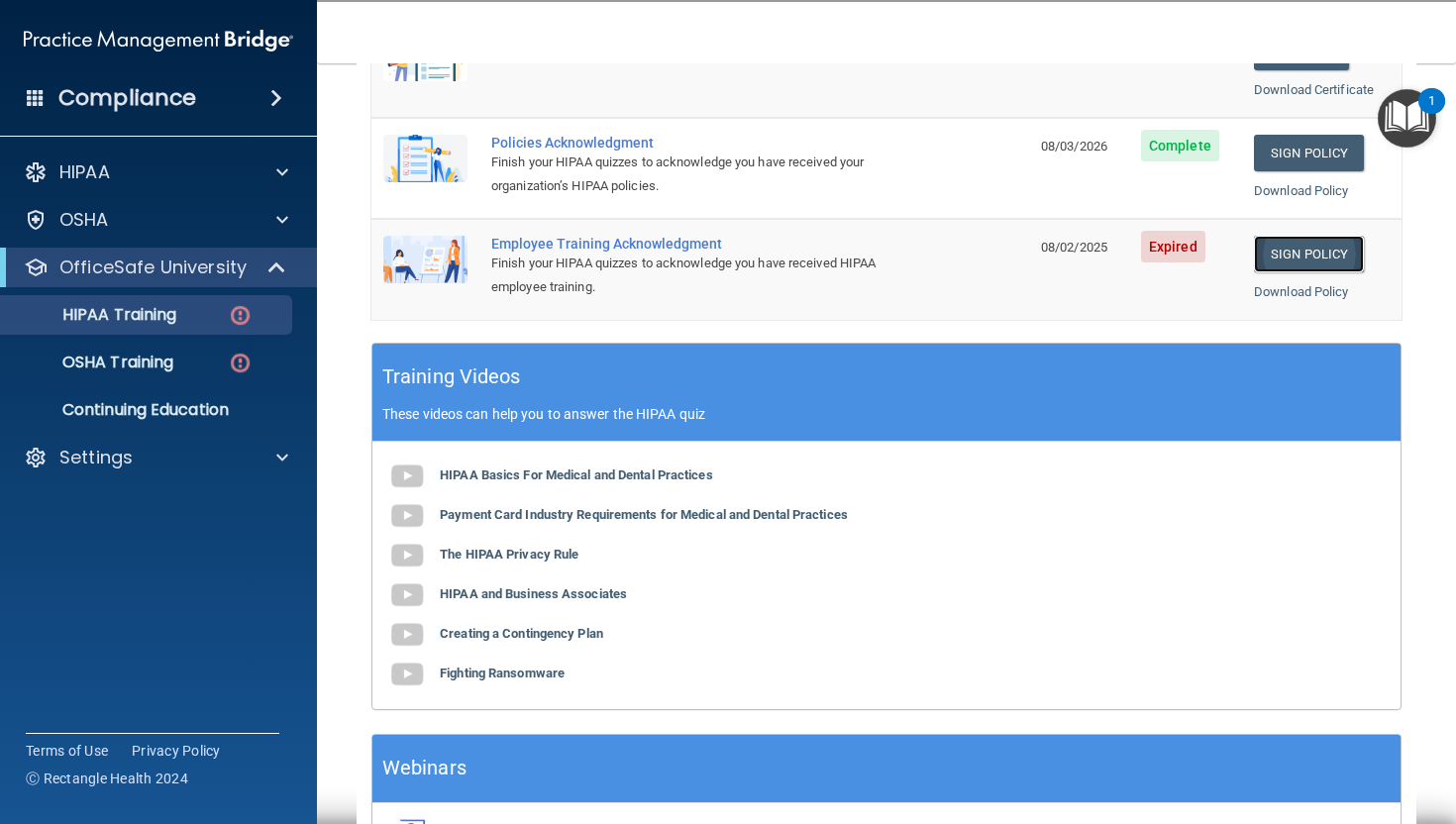 click on "Sign Policy" at bounding box center (1308, 254) 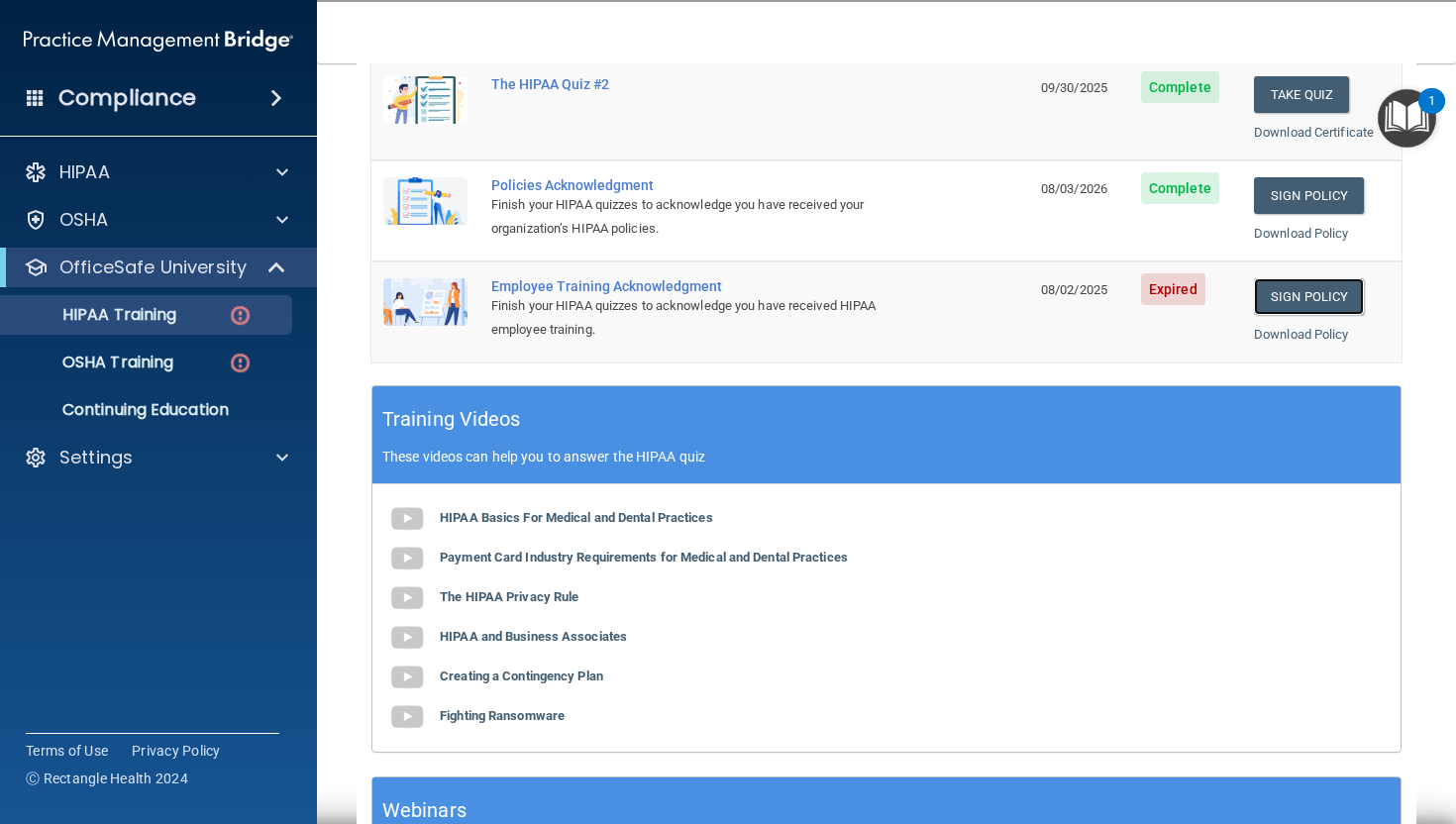 scroll, scrollTop: 244, scrollLeft: 0, axis: vertical 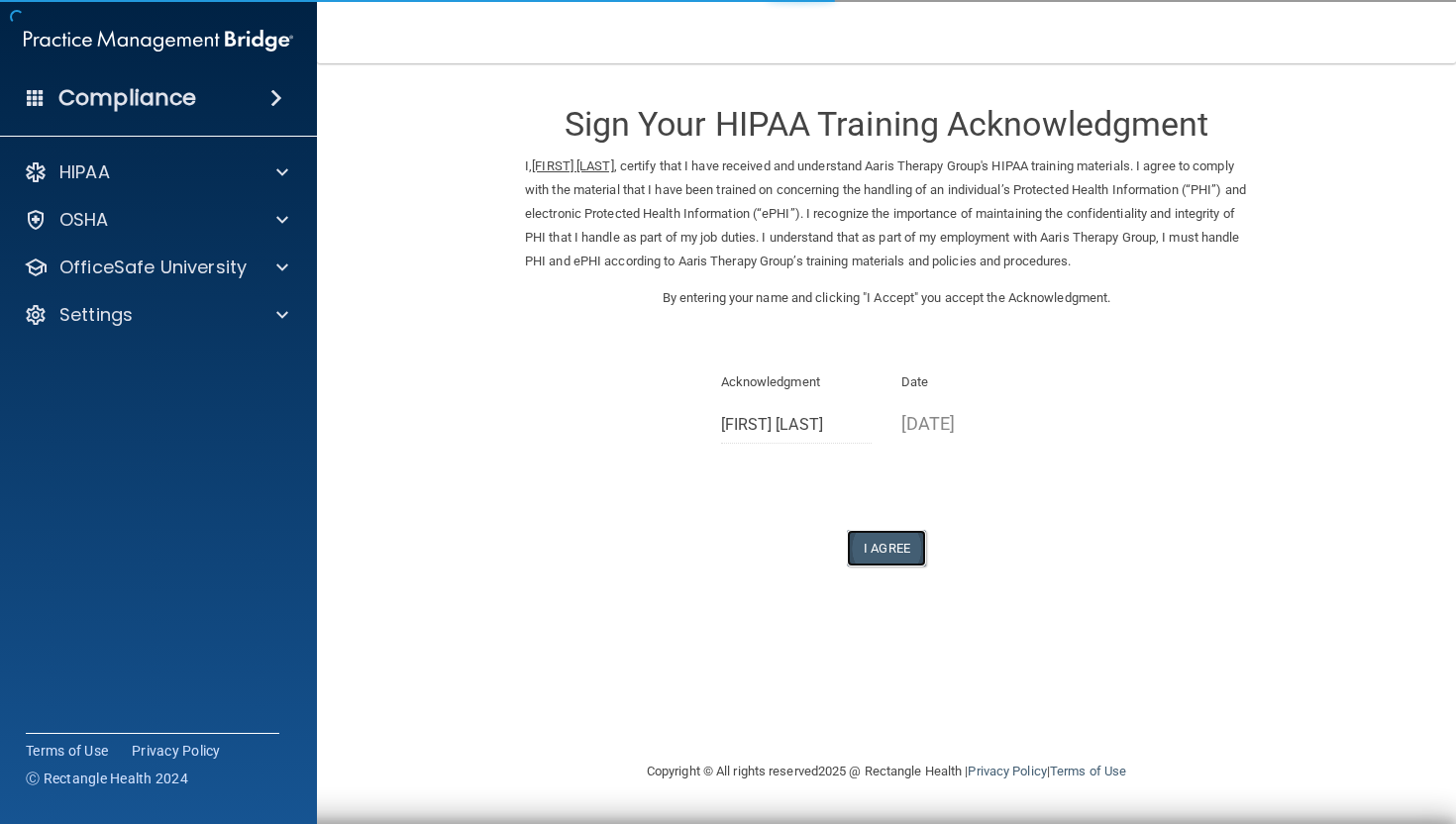 click on "I Agree" at bounding box center (886, 548) 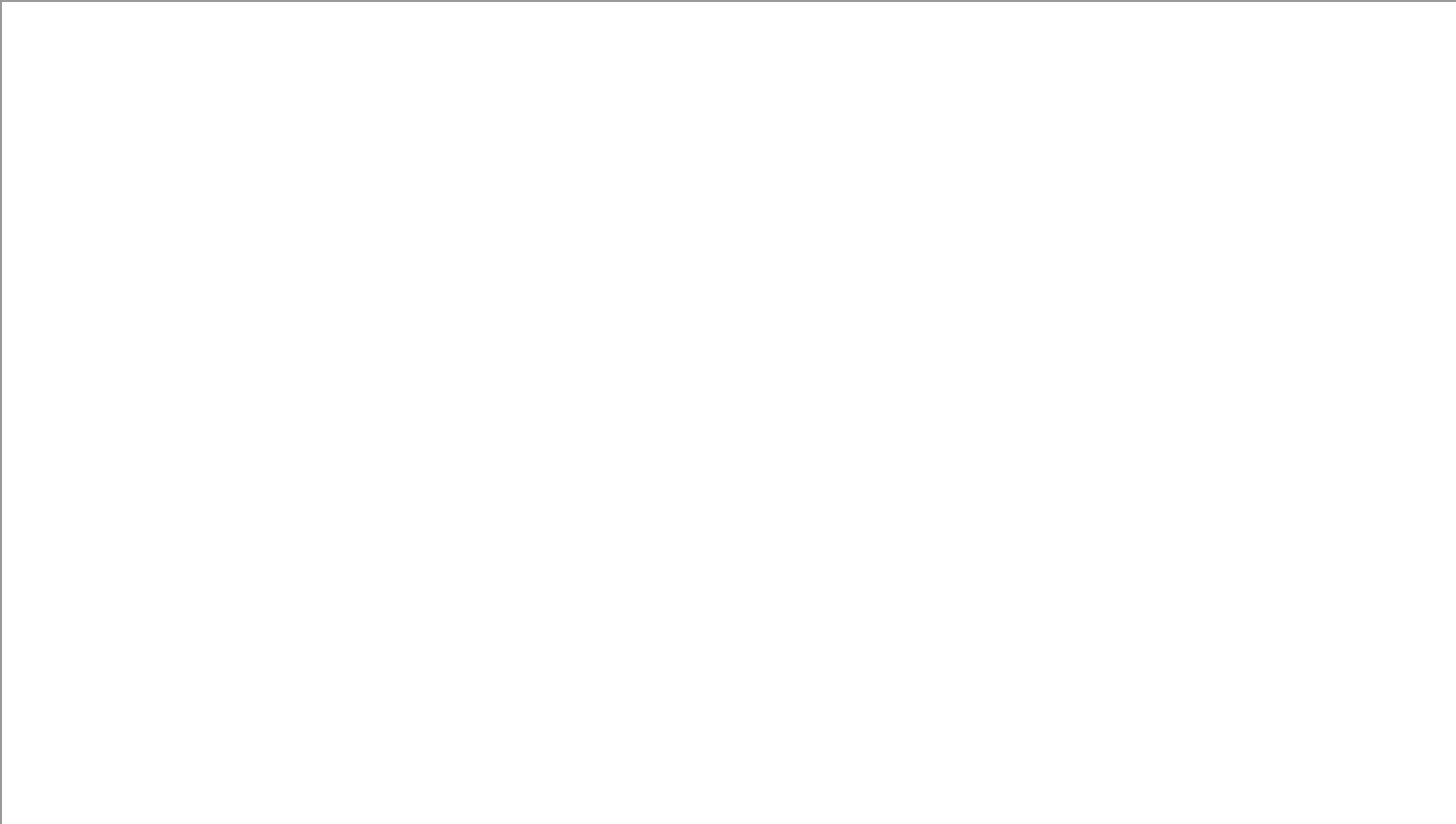 scroll, scrollTop: 0, scrollLeft: 0, axis: both 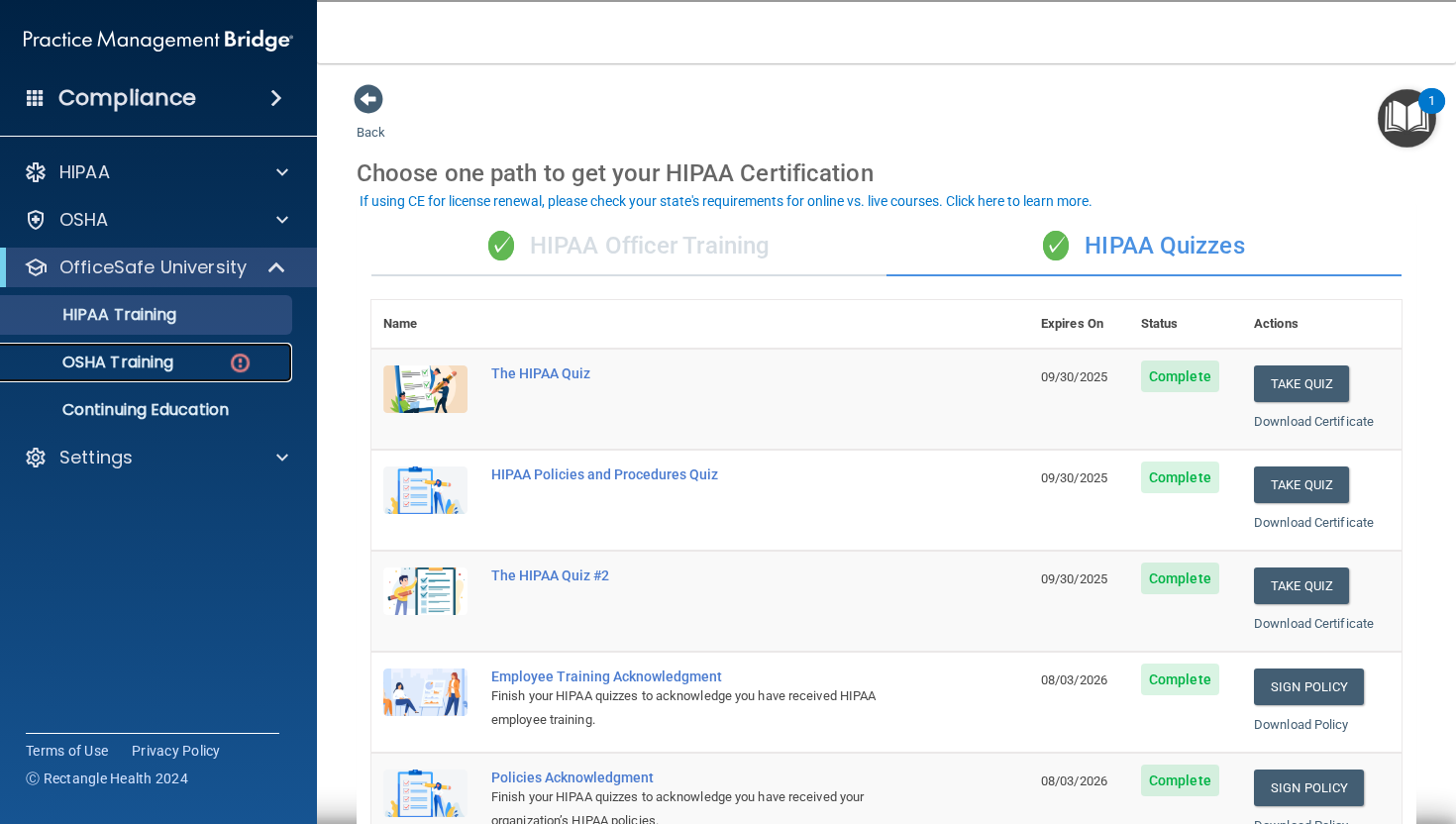 click on "OSHA Training" at bounding box center [93, 362] 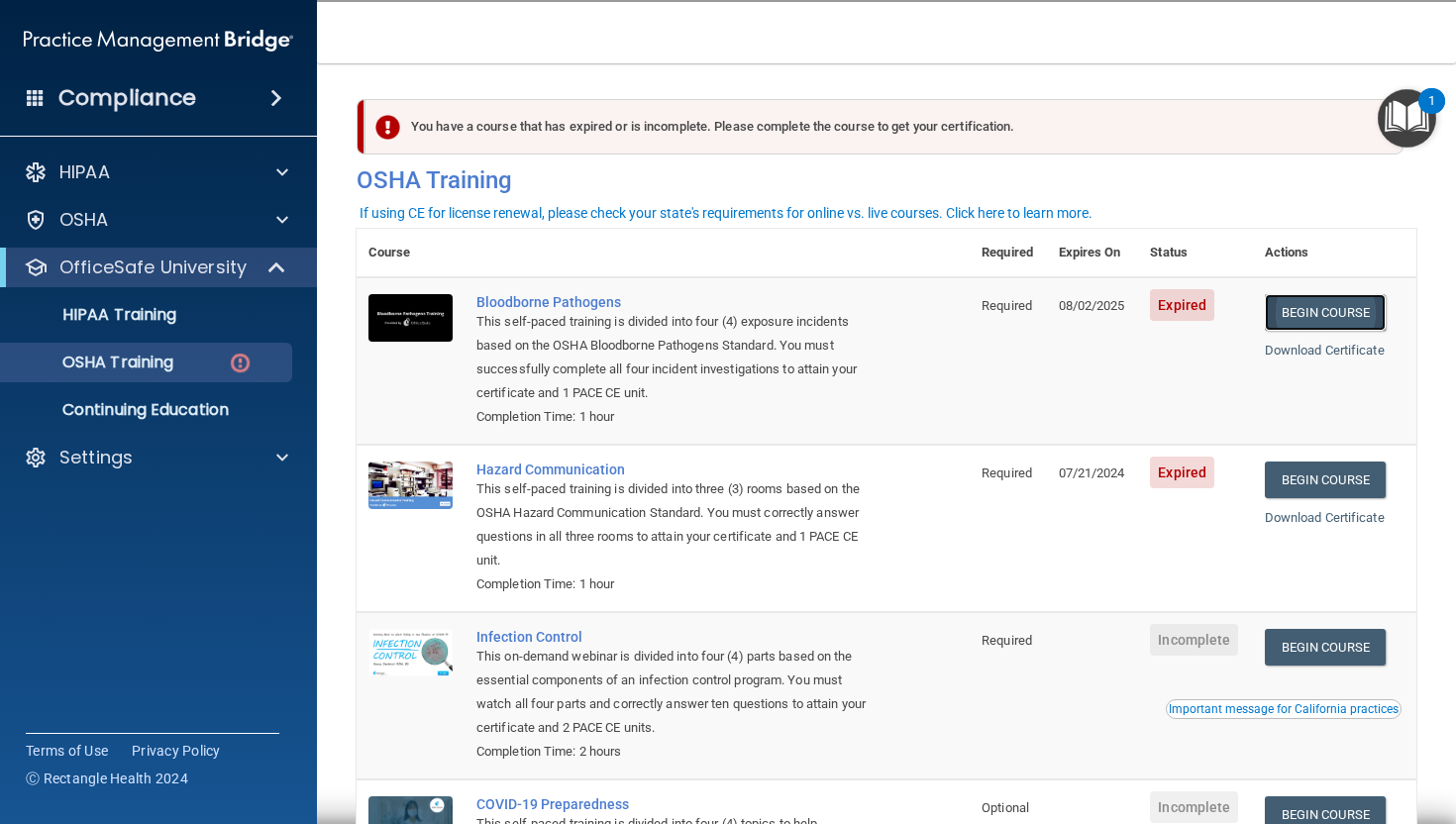 click on "Begin Course" at bounding box center (1325, 312) 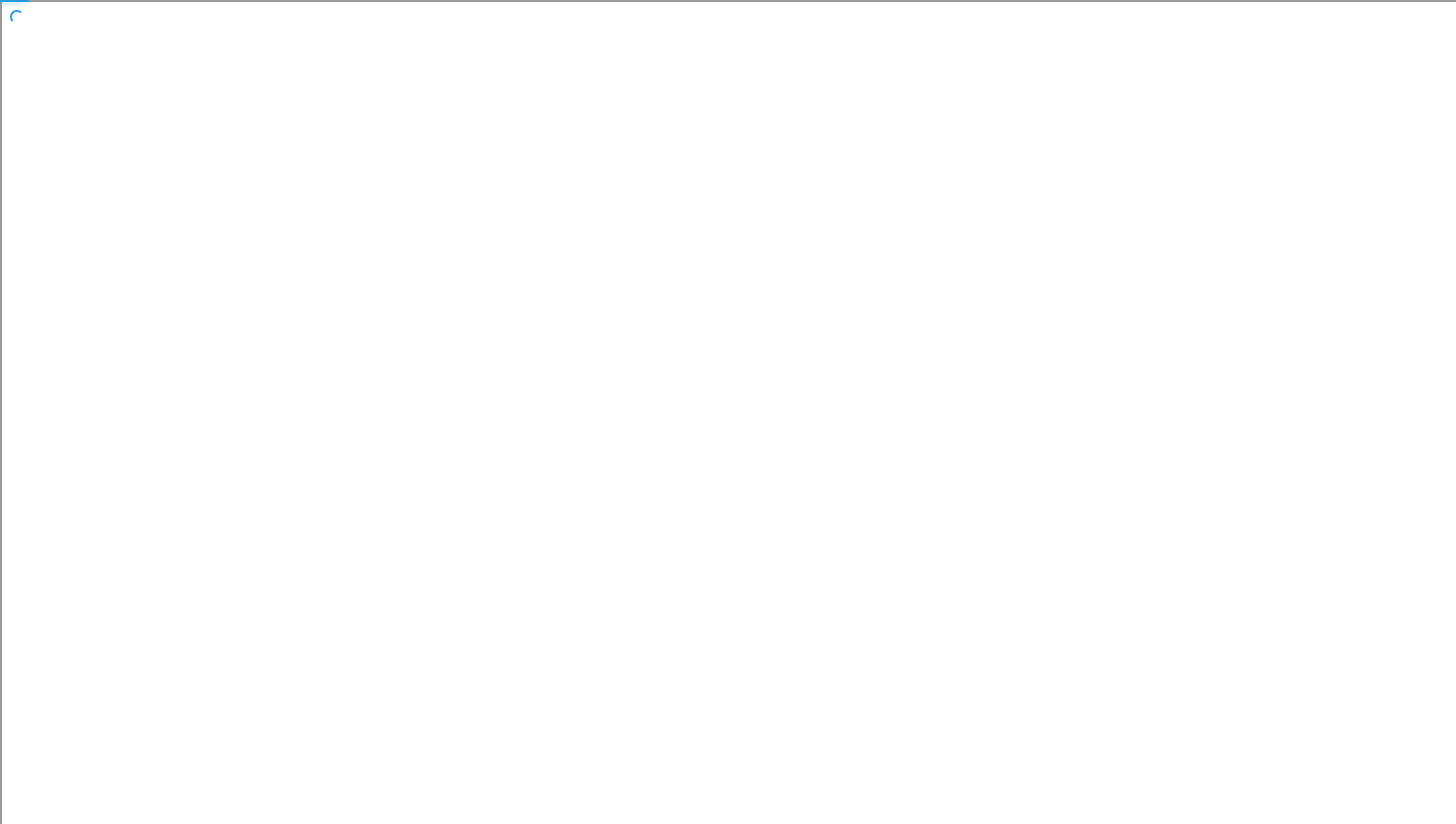 scroll, scrollTop: 0, scrollLeft: 0, axis: both 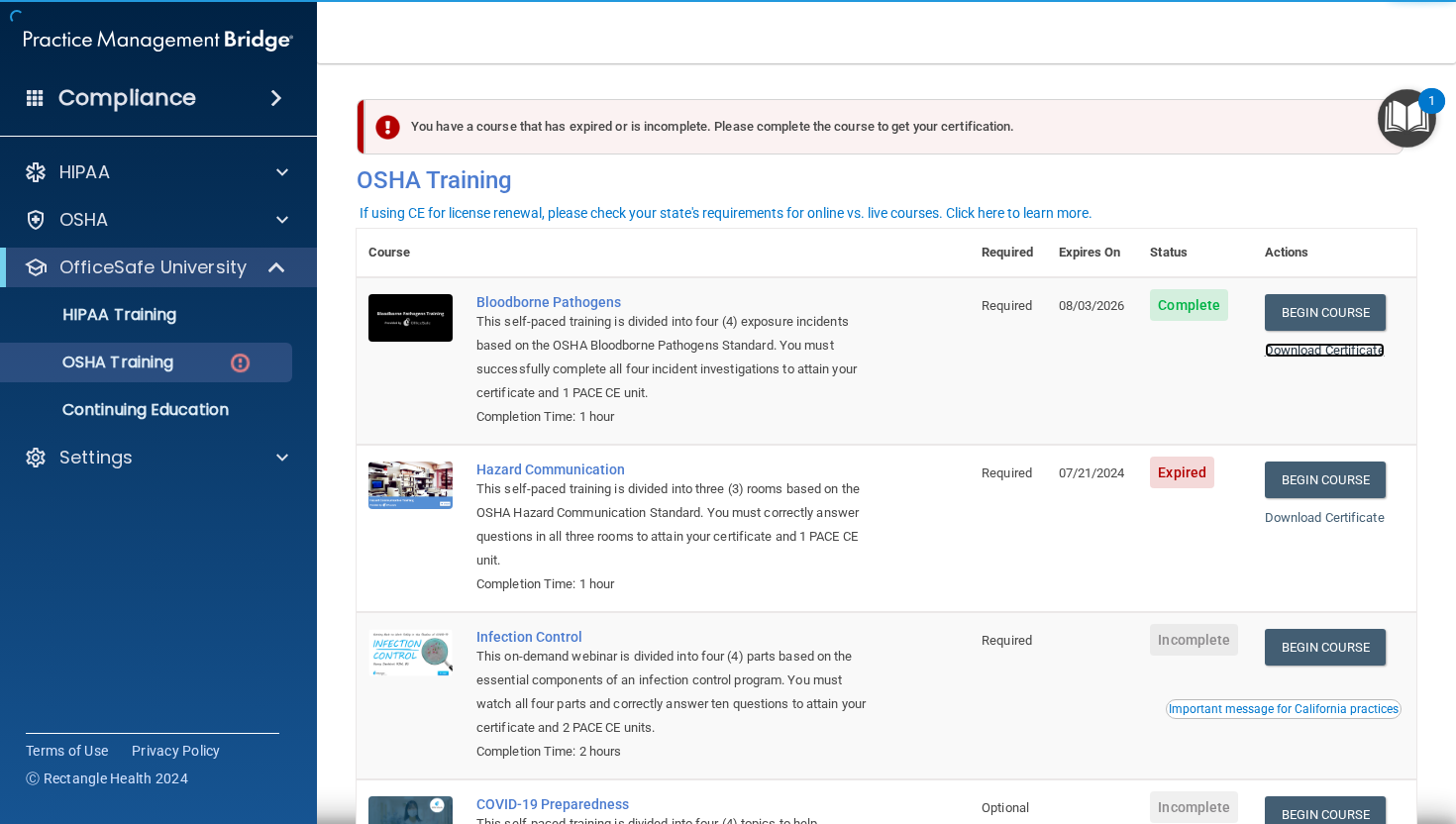 click on "Download Certificate" at bounding box center (1324, 350) 